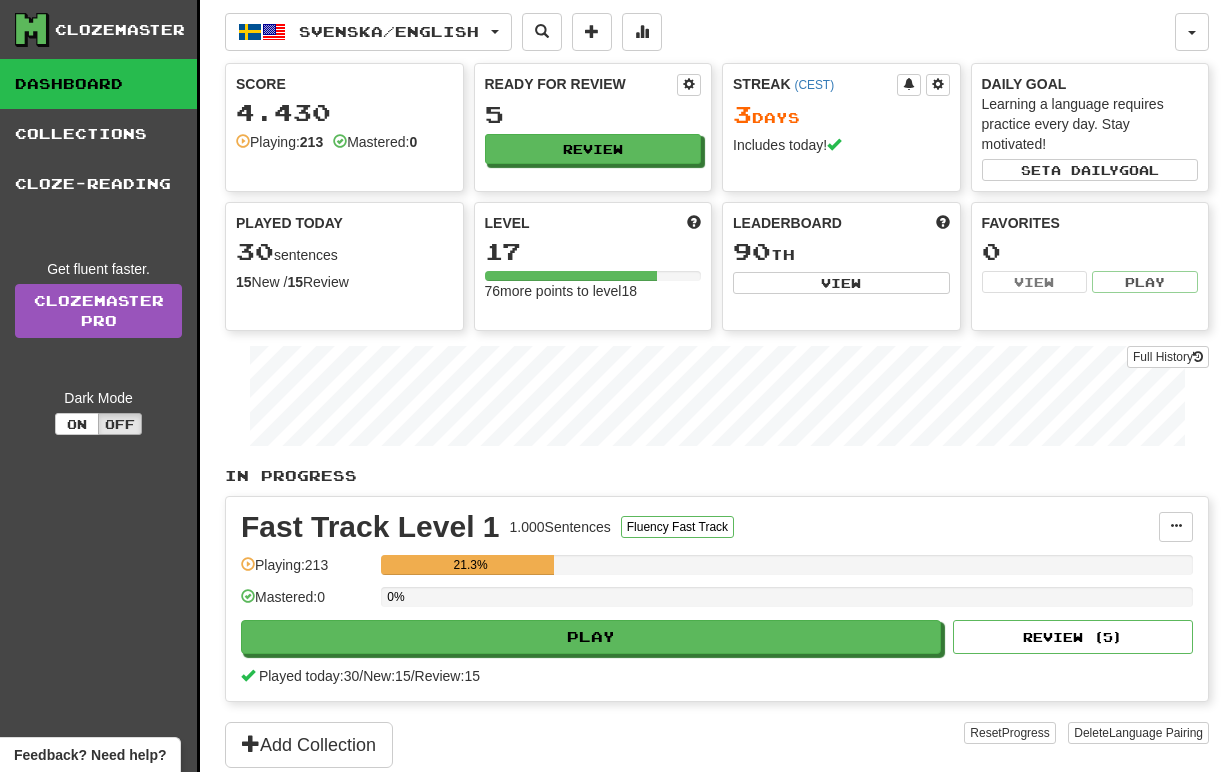 scroll, scrollTop: 0, scrollLeft: 0, axis: both 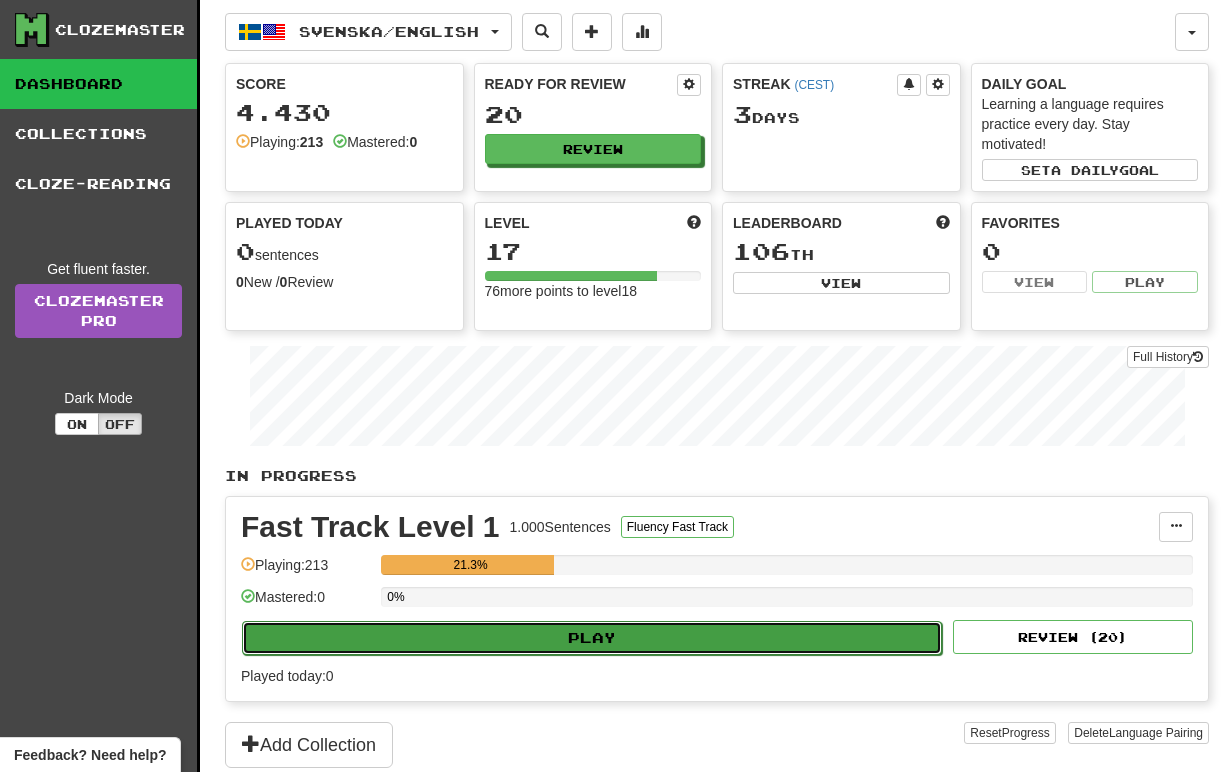 click on "Play" at bounding box center [592, 638] 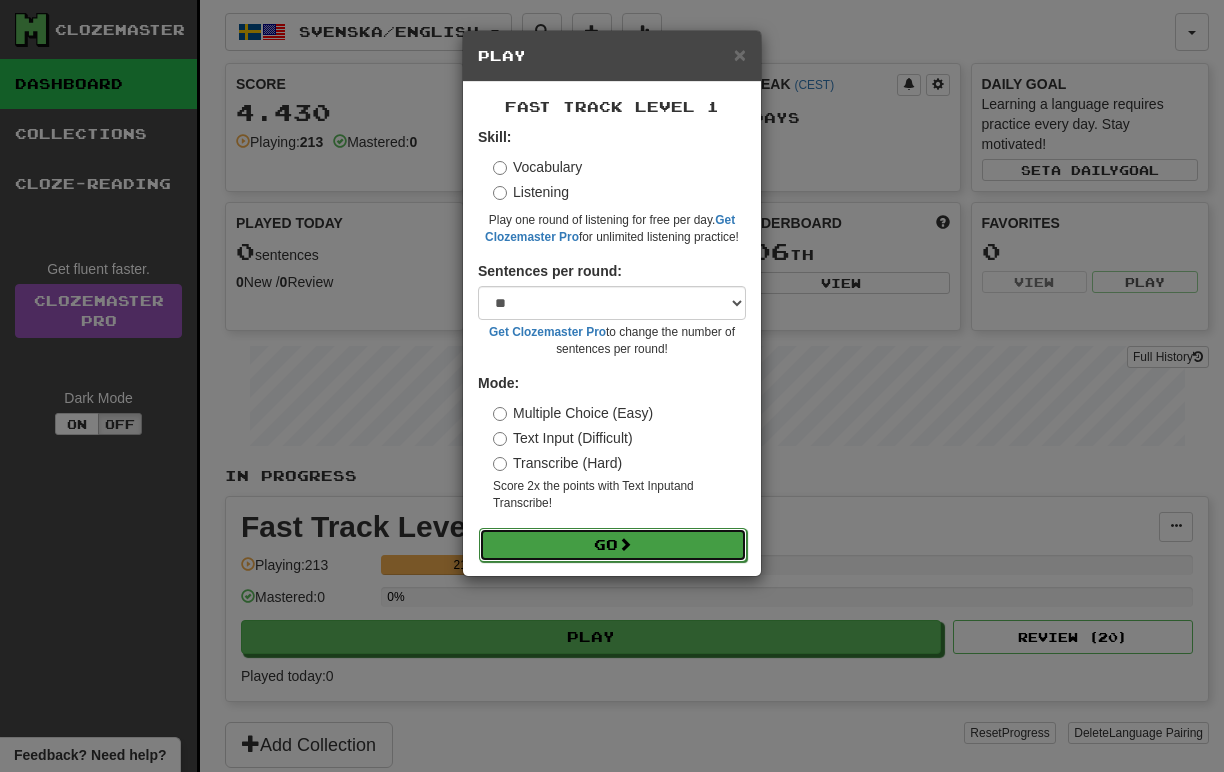 click on "Go" at bounding box center [613, 545] 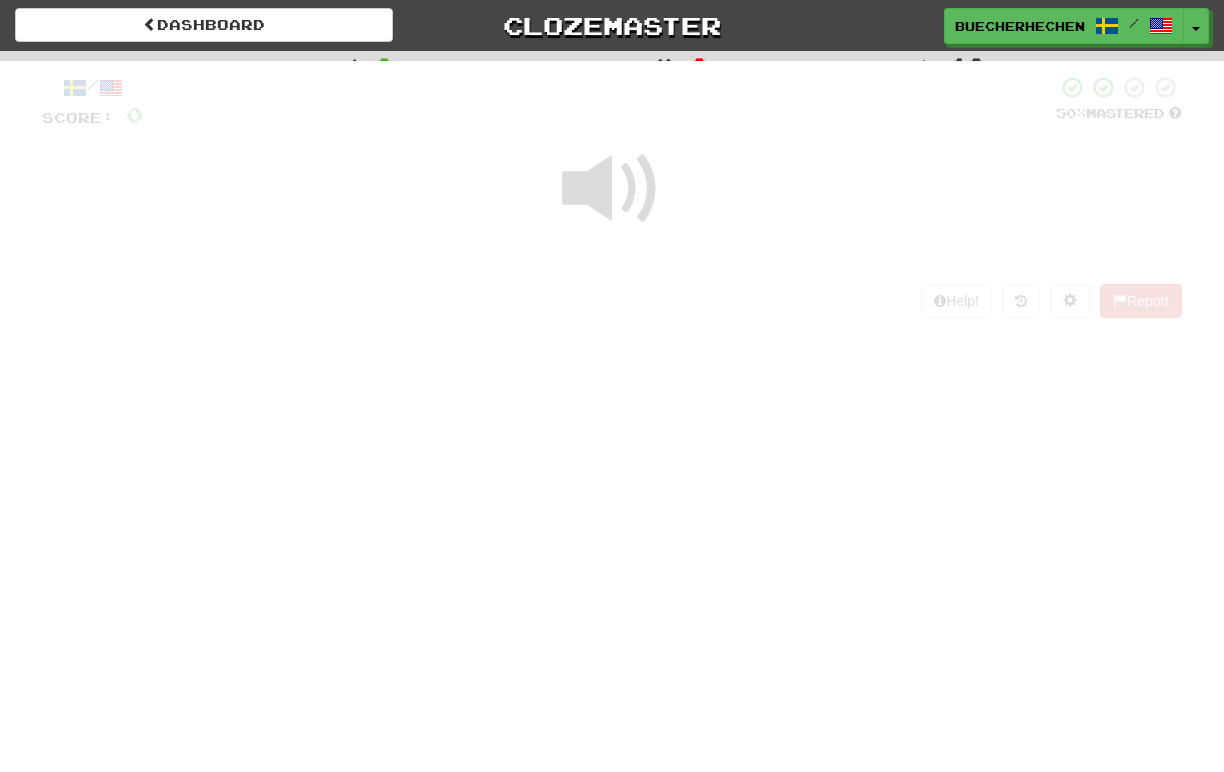 scroll, scrollTop: 0, scrollLeft: 0, axis: both 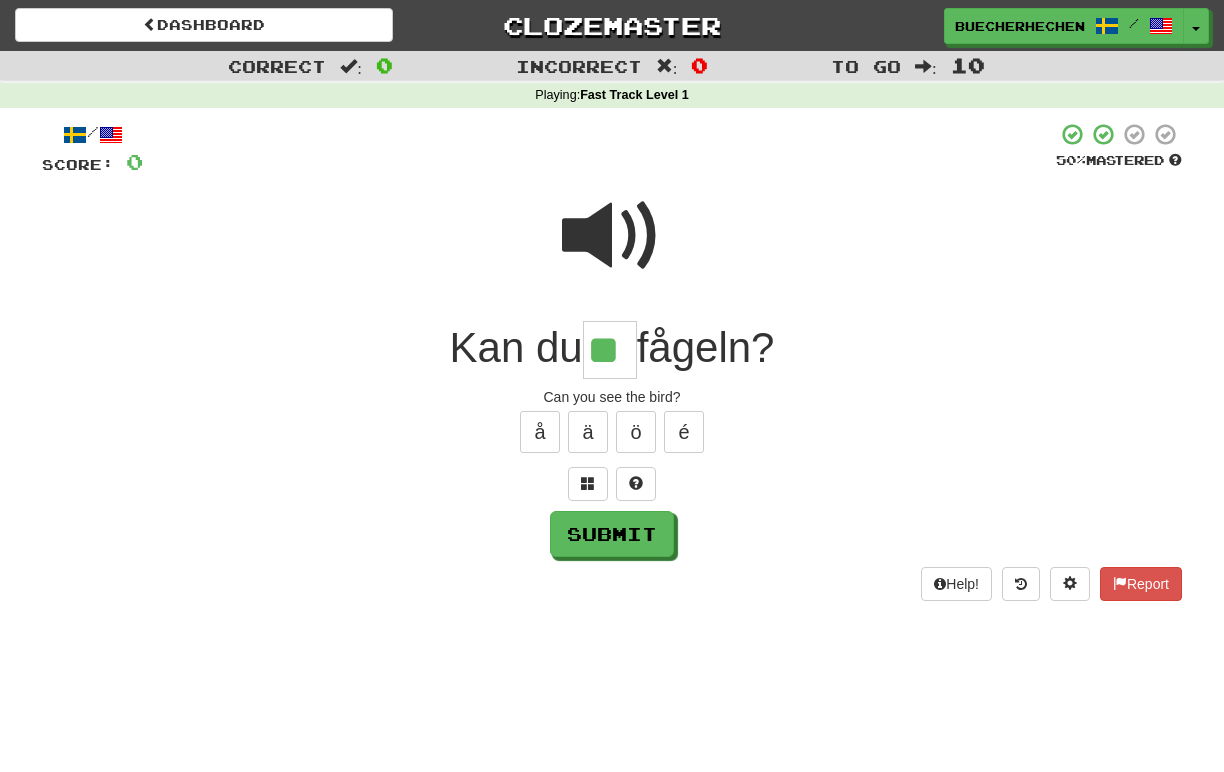 type on "**" 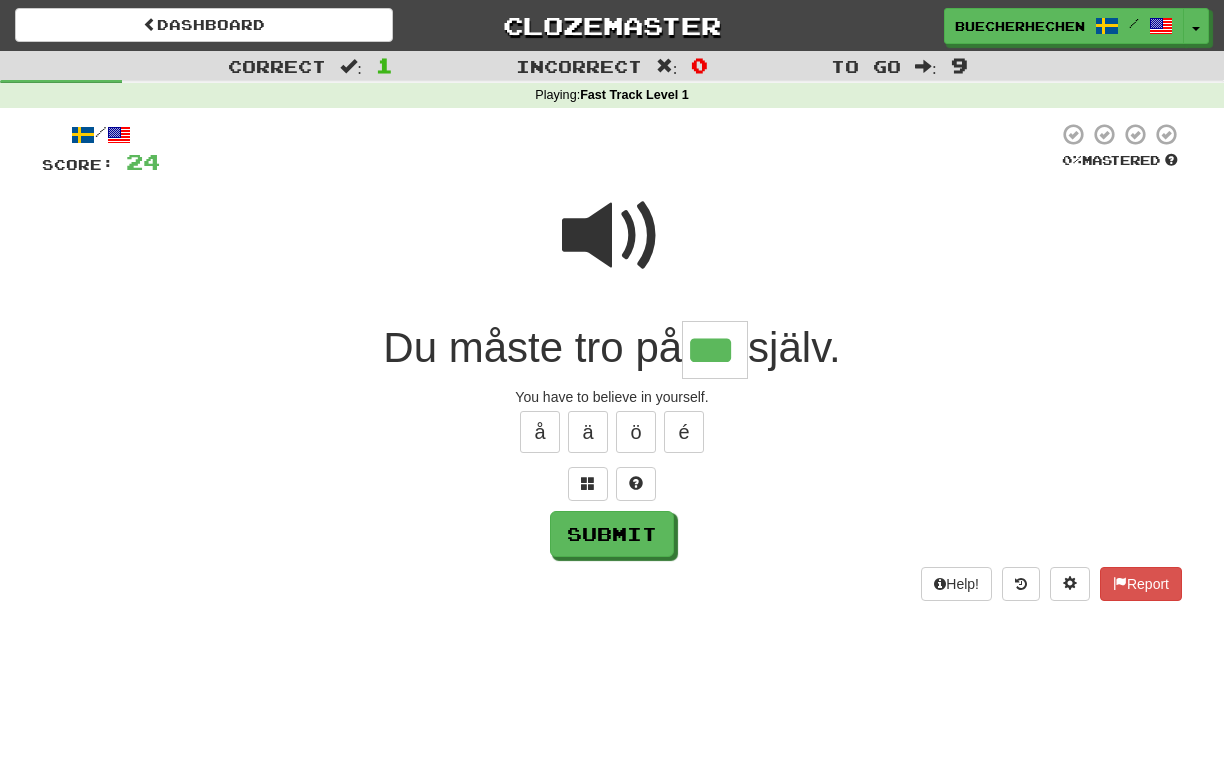 type on "***" 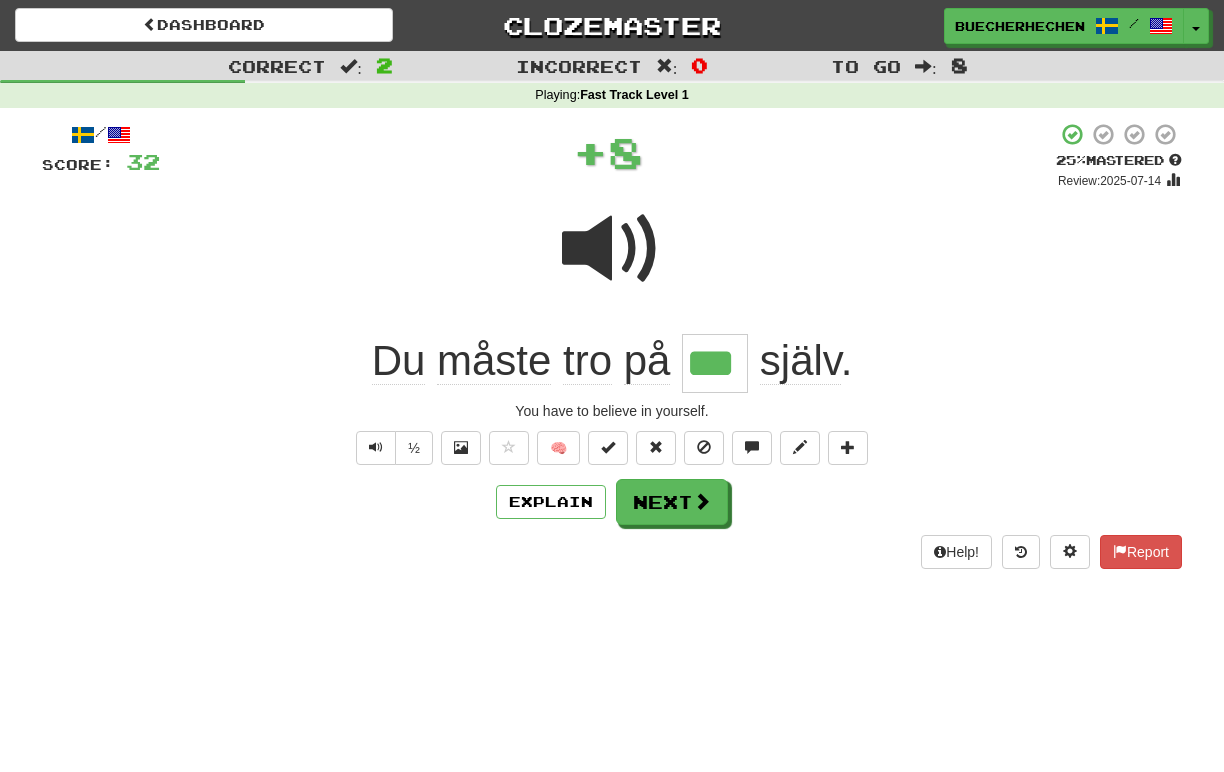 type 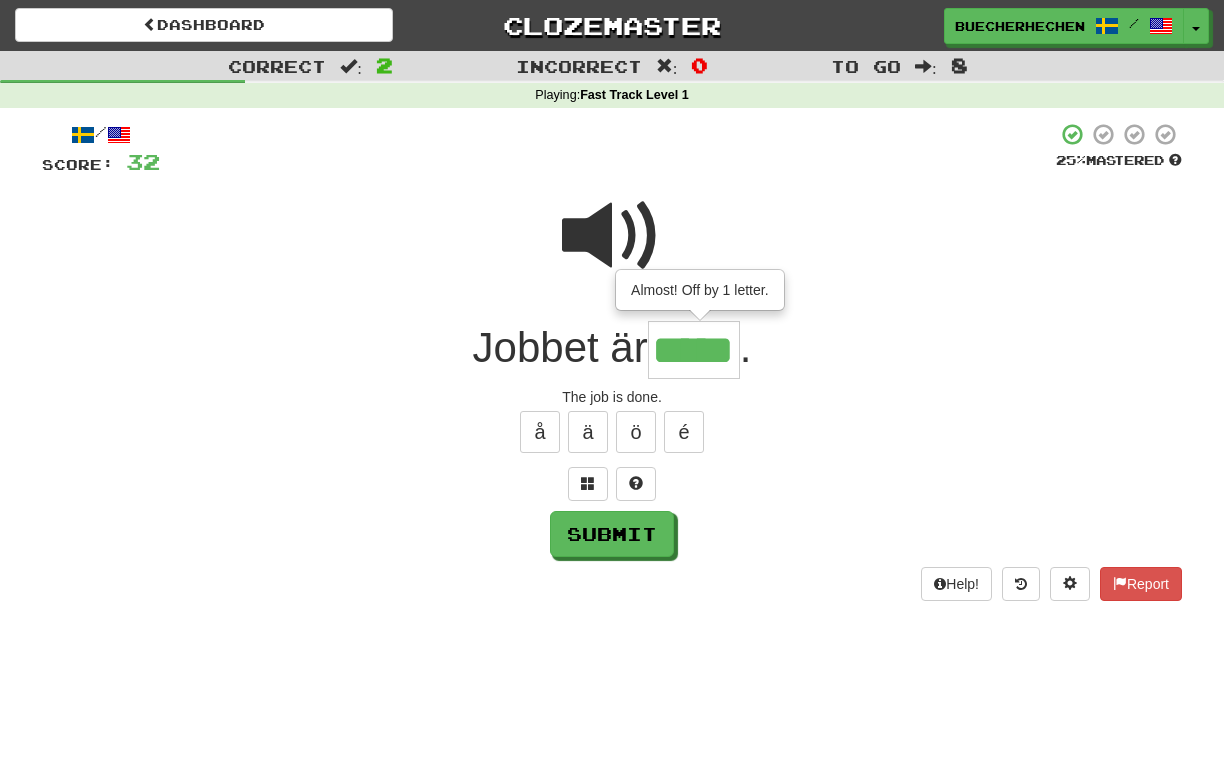 type on "*****" 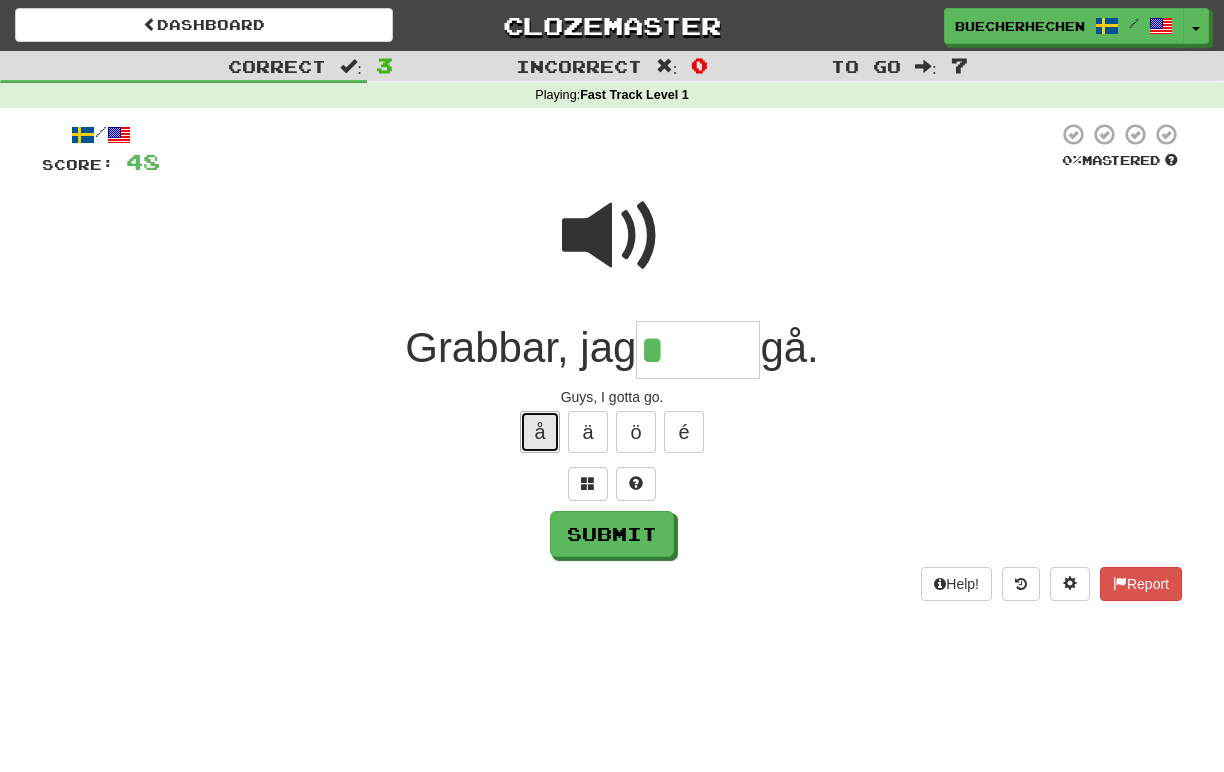 click on "å" at bounding box center [540, 432] 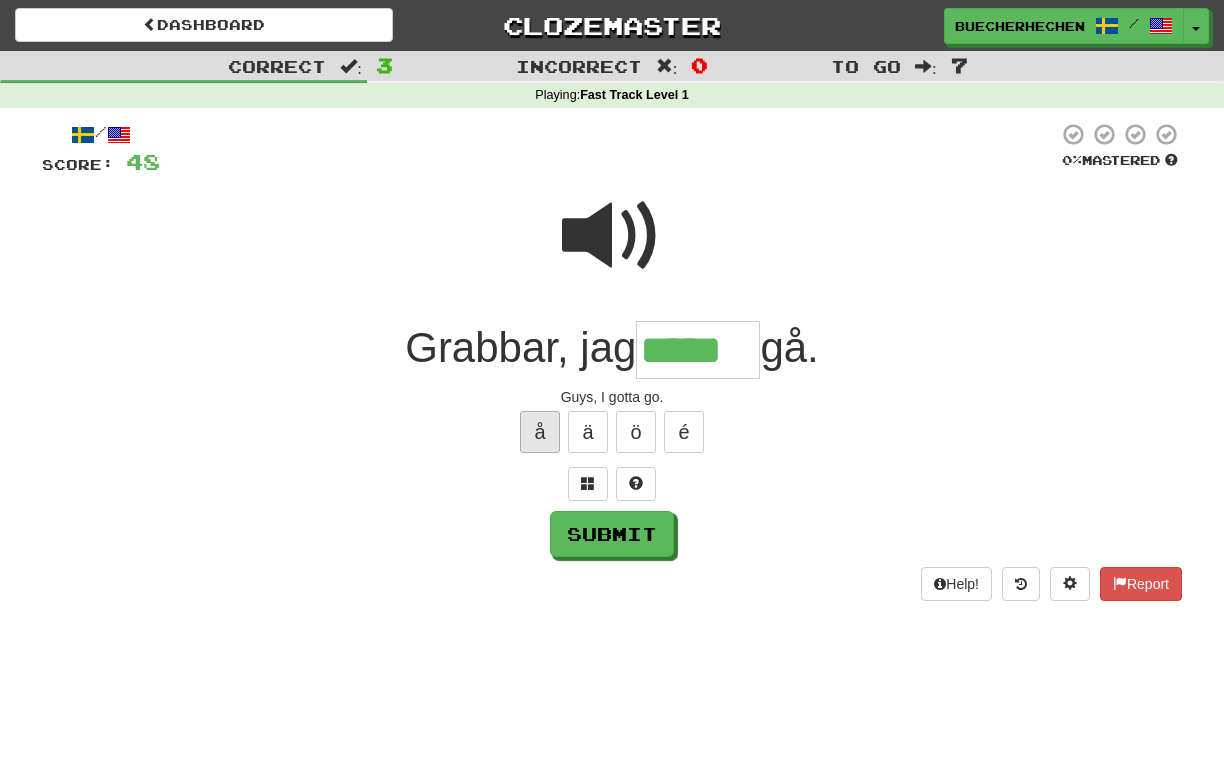 type on "*****" 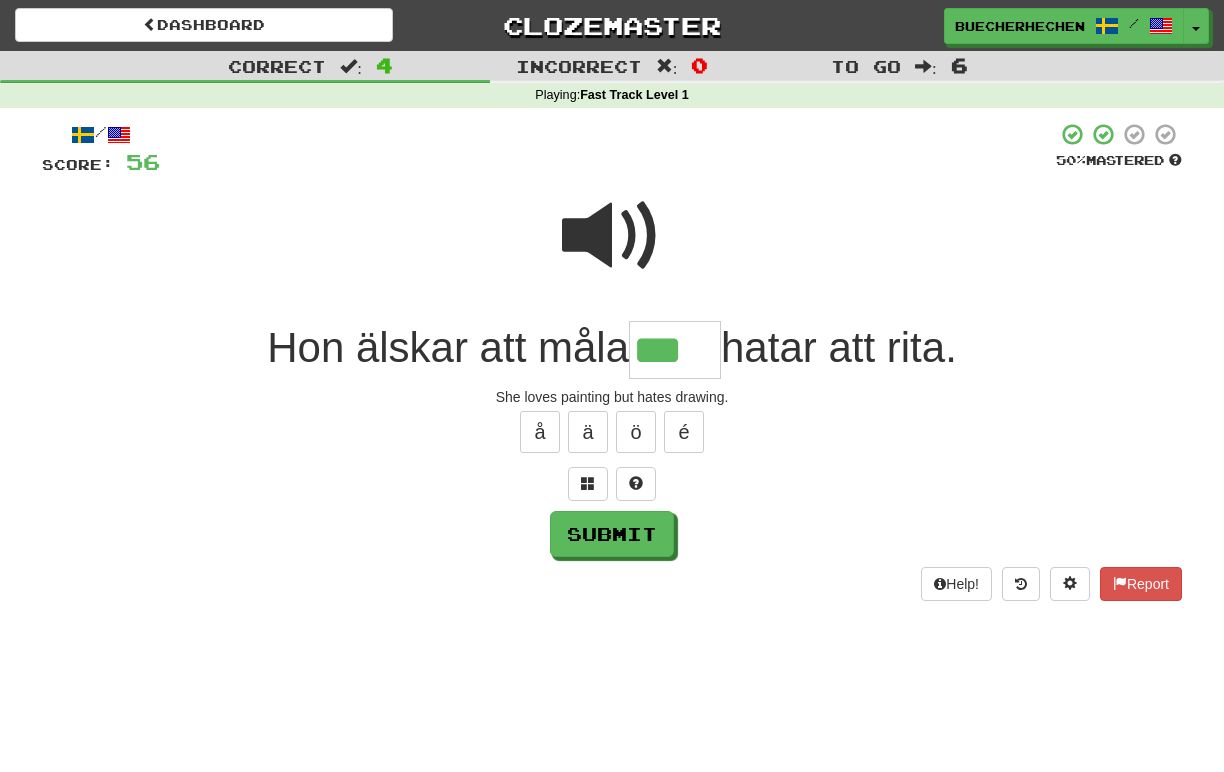 type on "***" 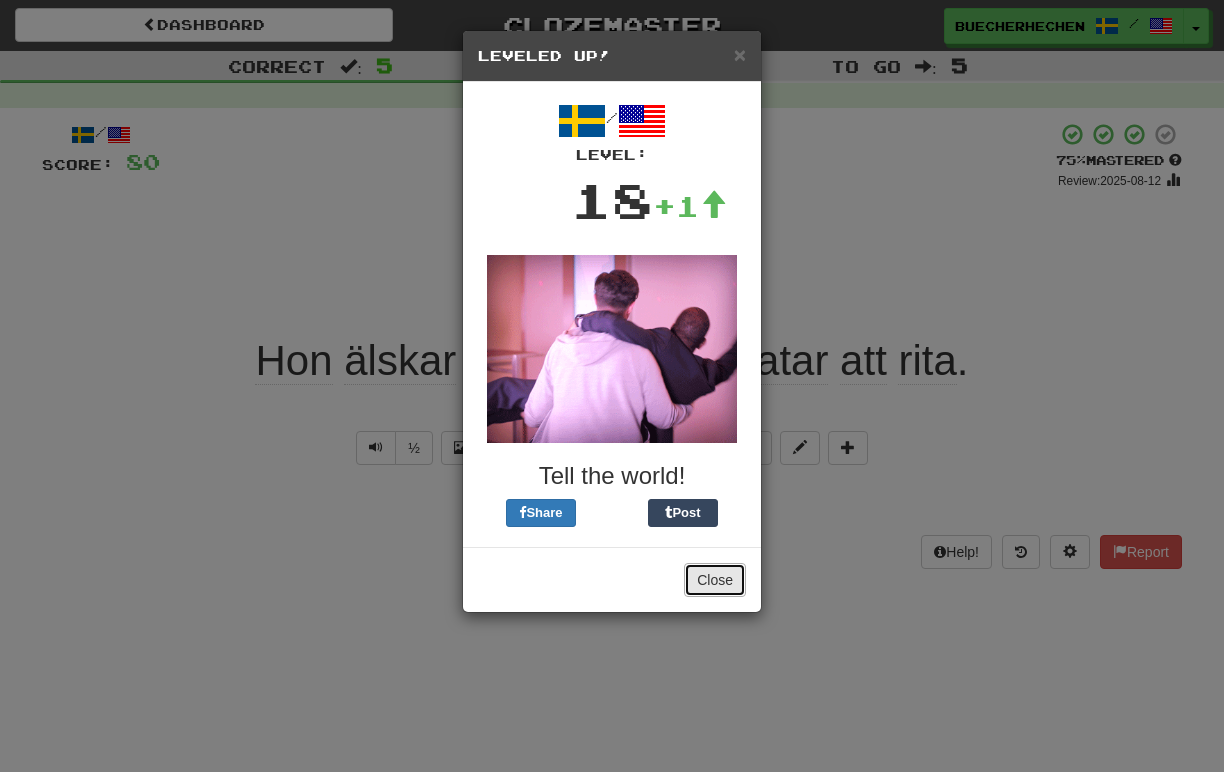 click on "Close" at bounding box center [715, 580] 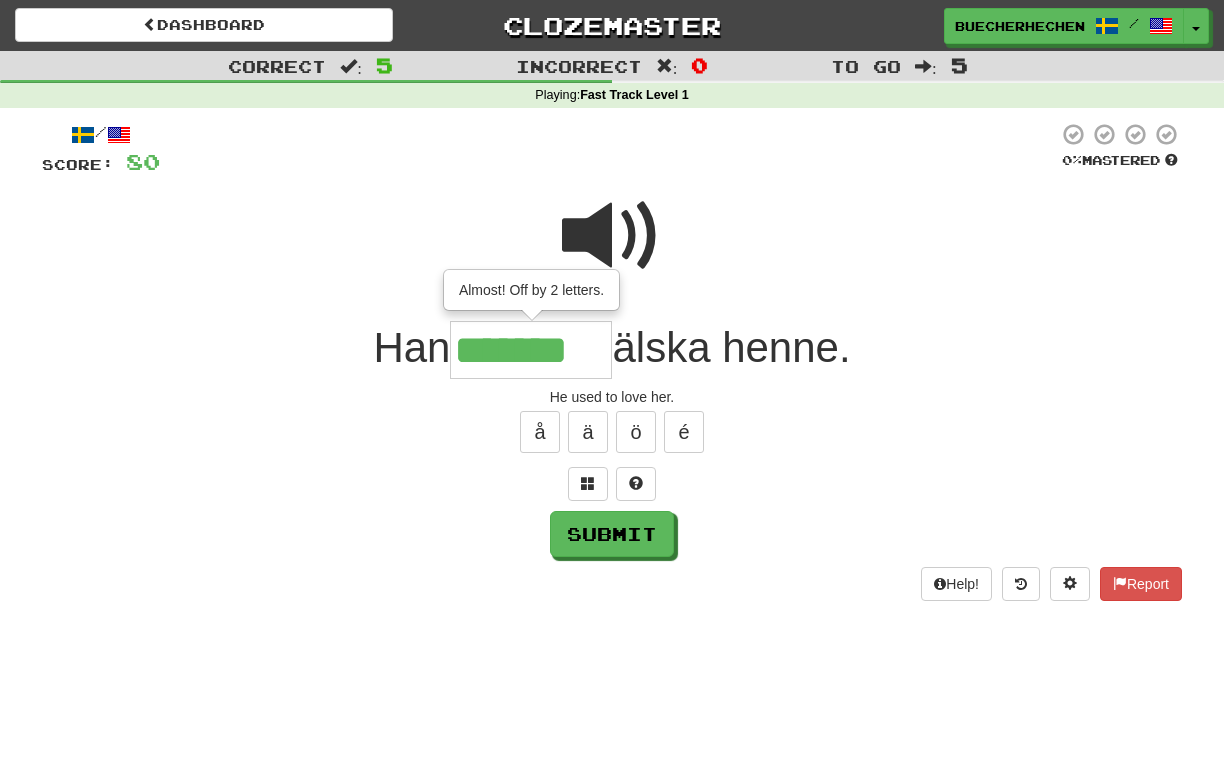 type on "*******" 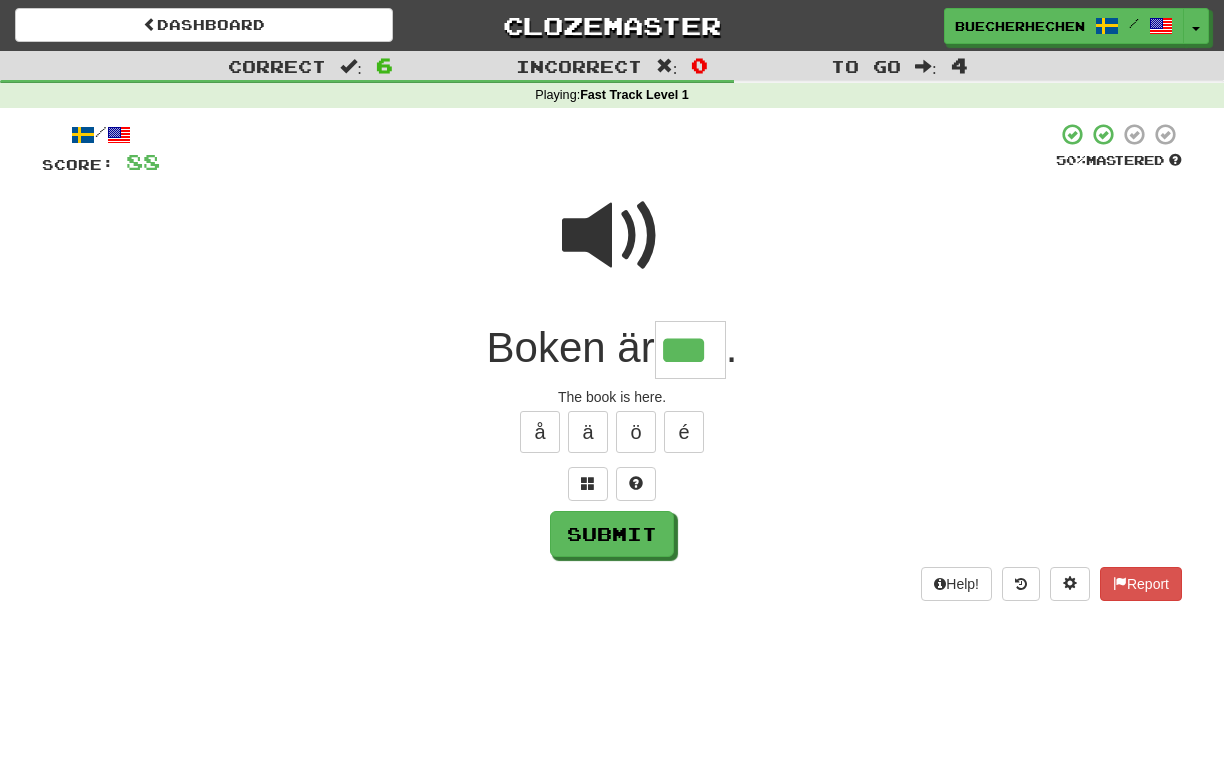 type on "***" 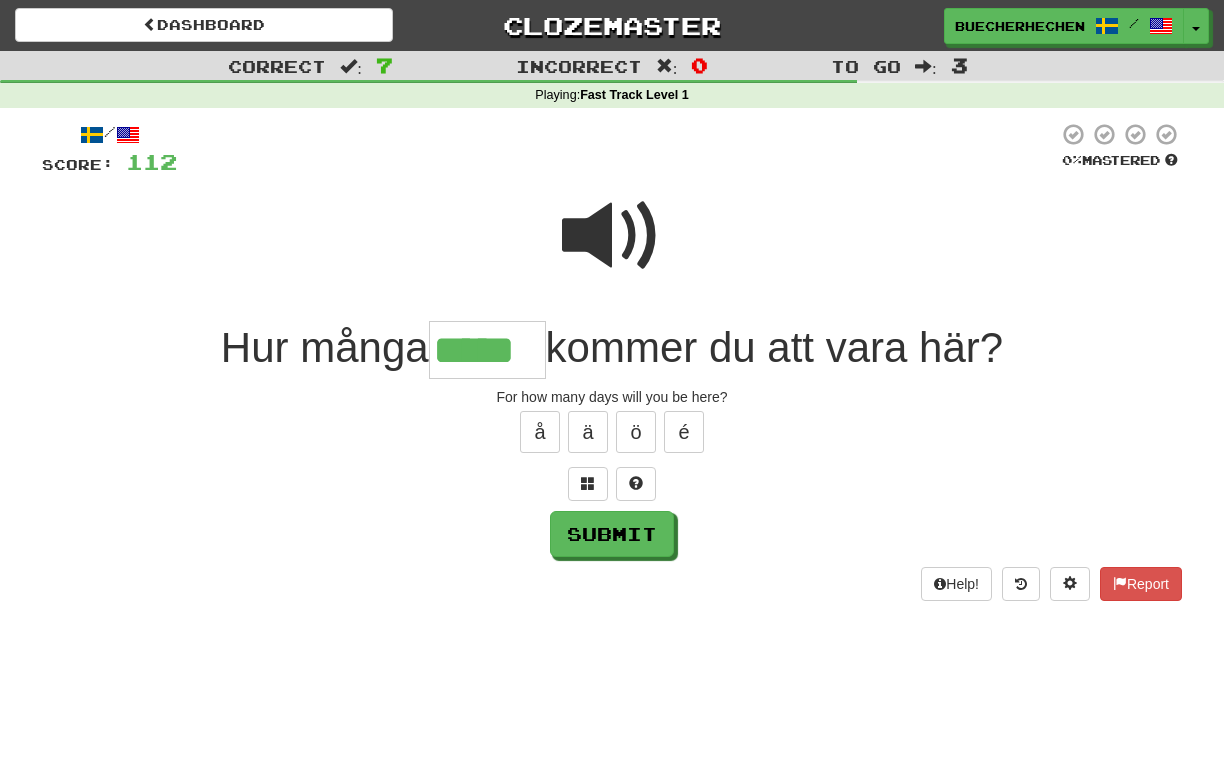 type on "*****" 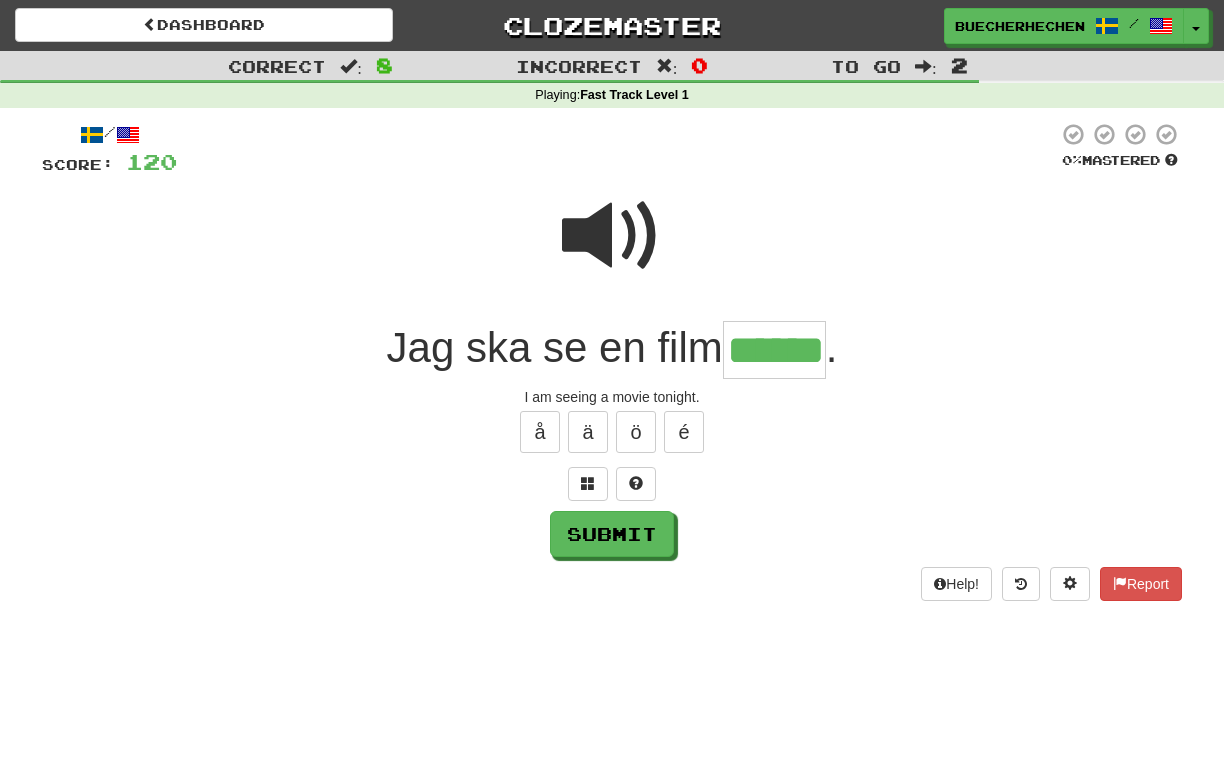 type on "******" 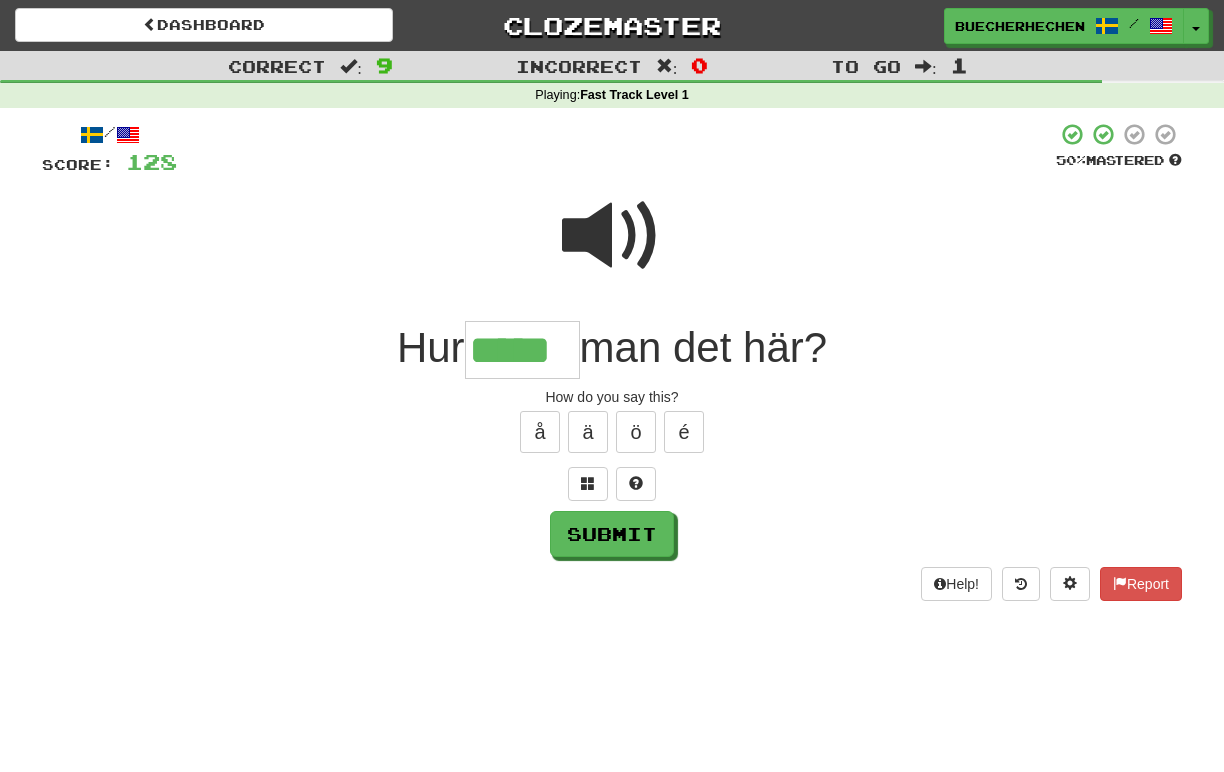 type on "*****" 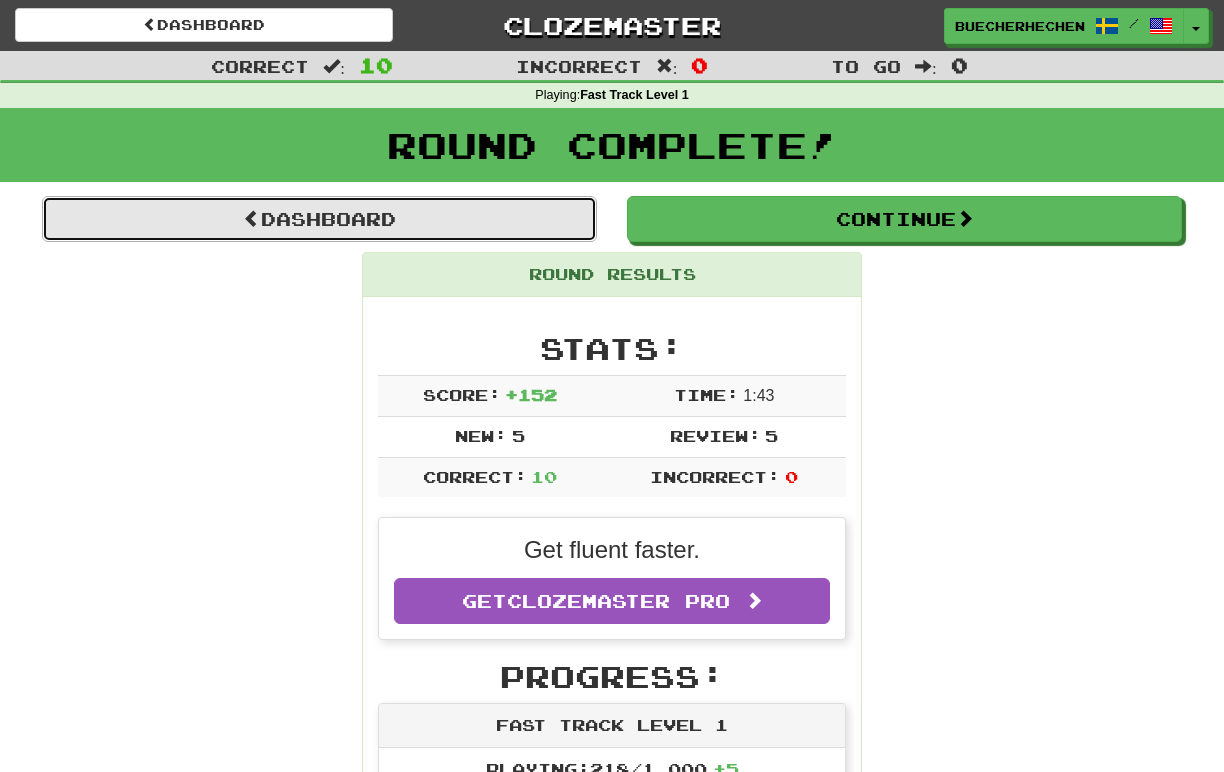 click on "Dashboard" at bounding box center (319, 219) 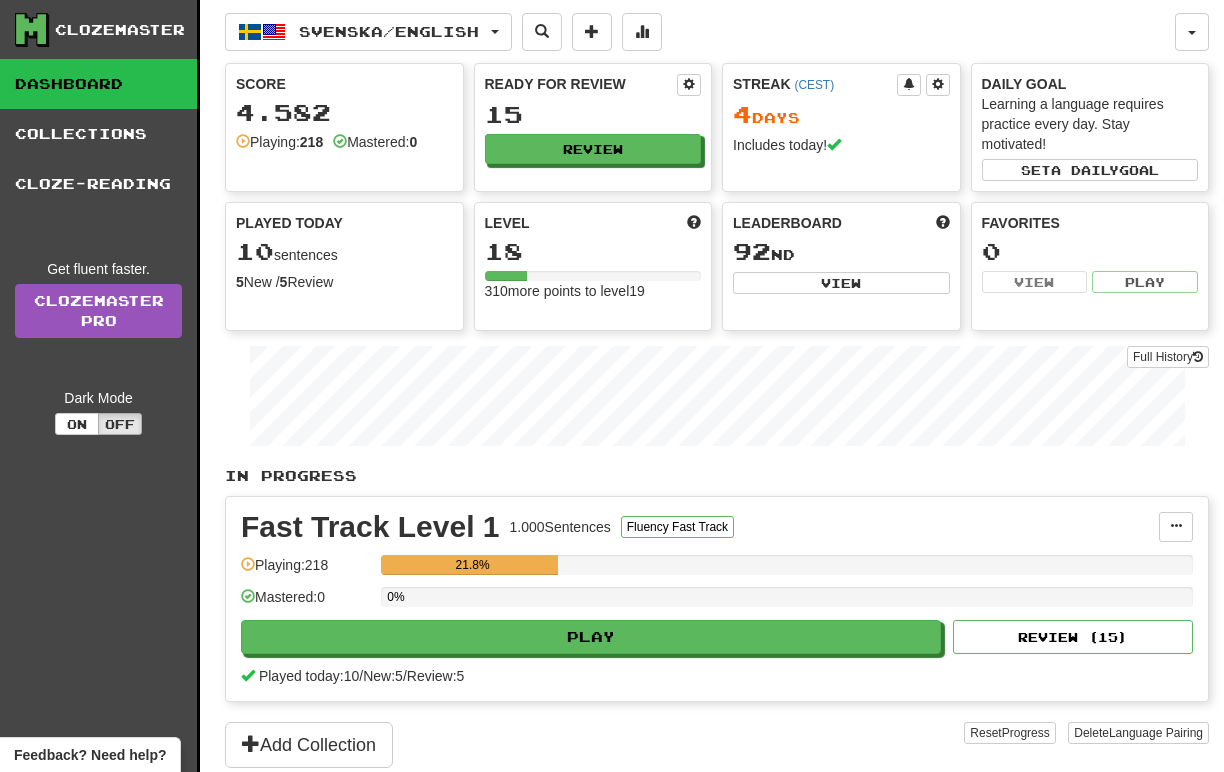 scroll, scrollTop: 0, scrollLeft: 0, axis: both 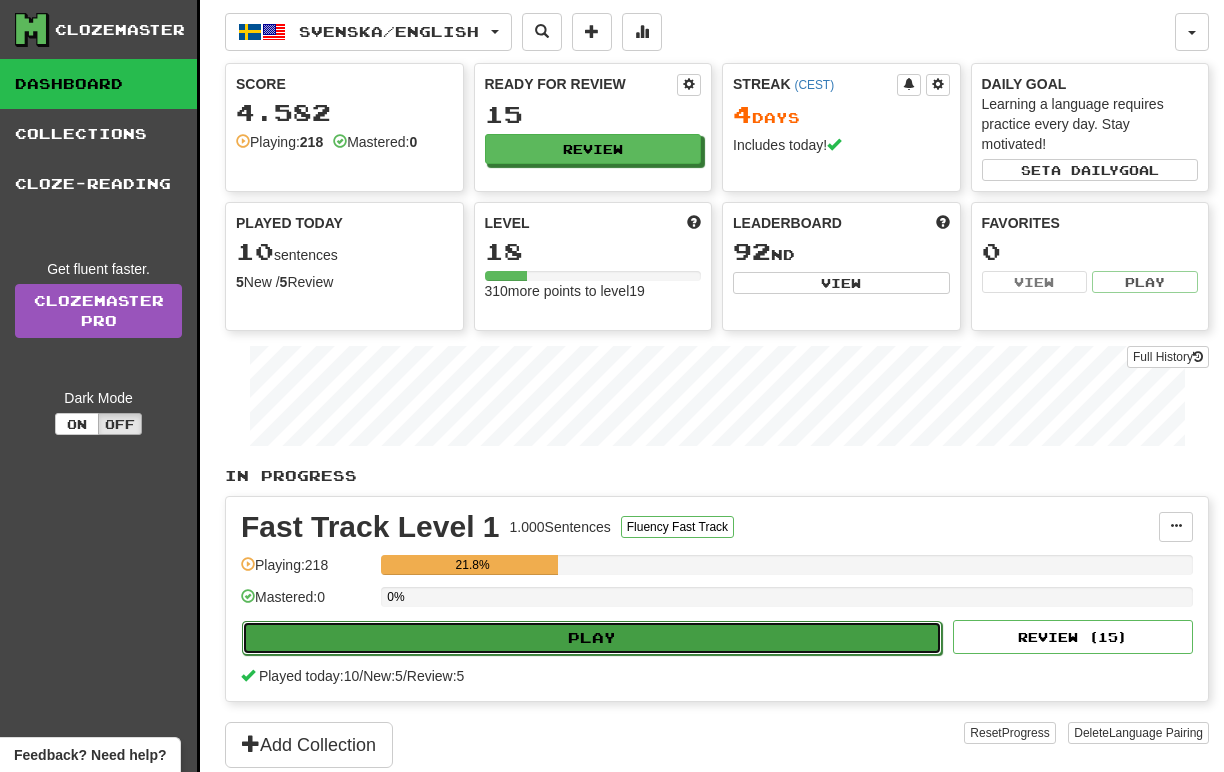 click on "Play" at bounding box center (592, 638) 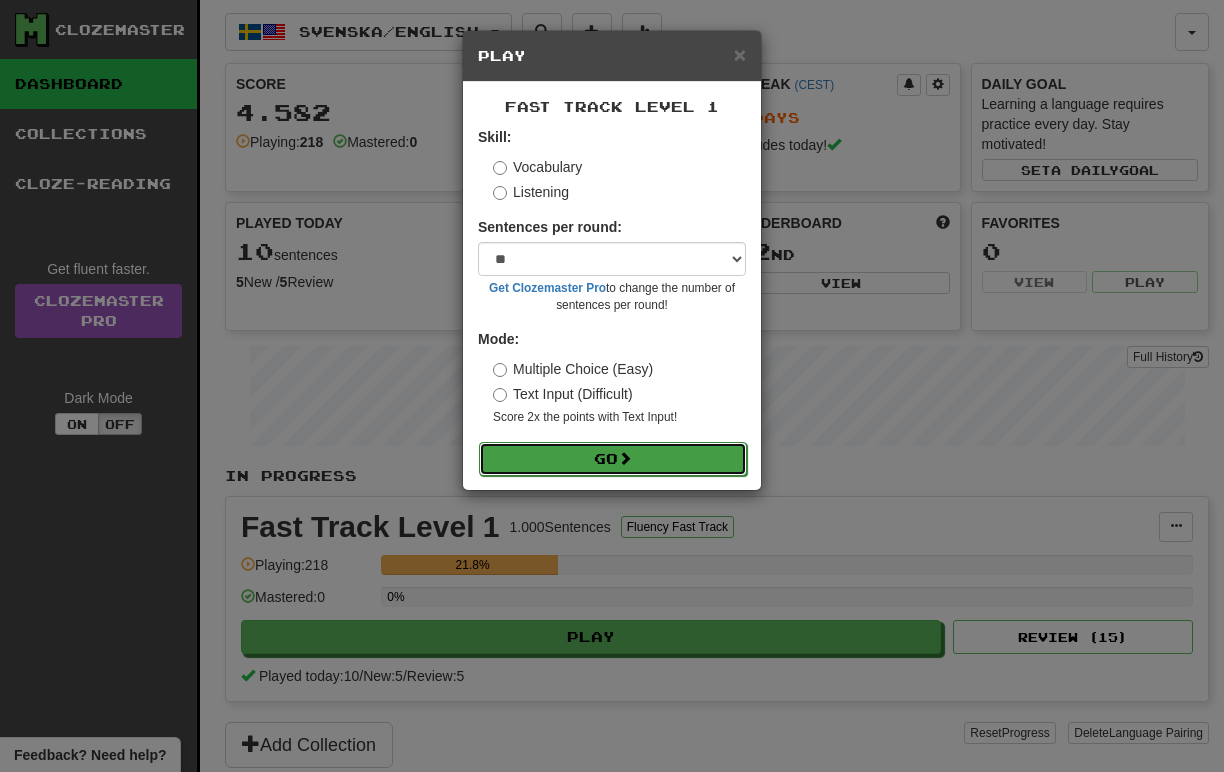 click on "Go" at bounding box center [613, 459] 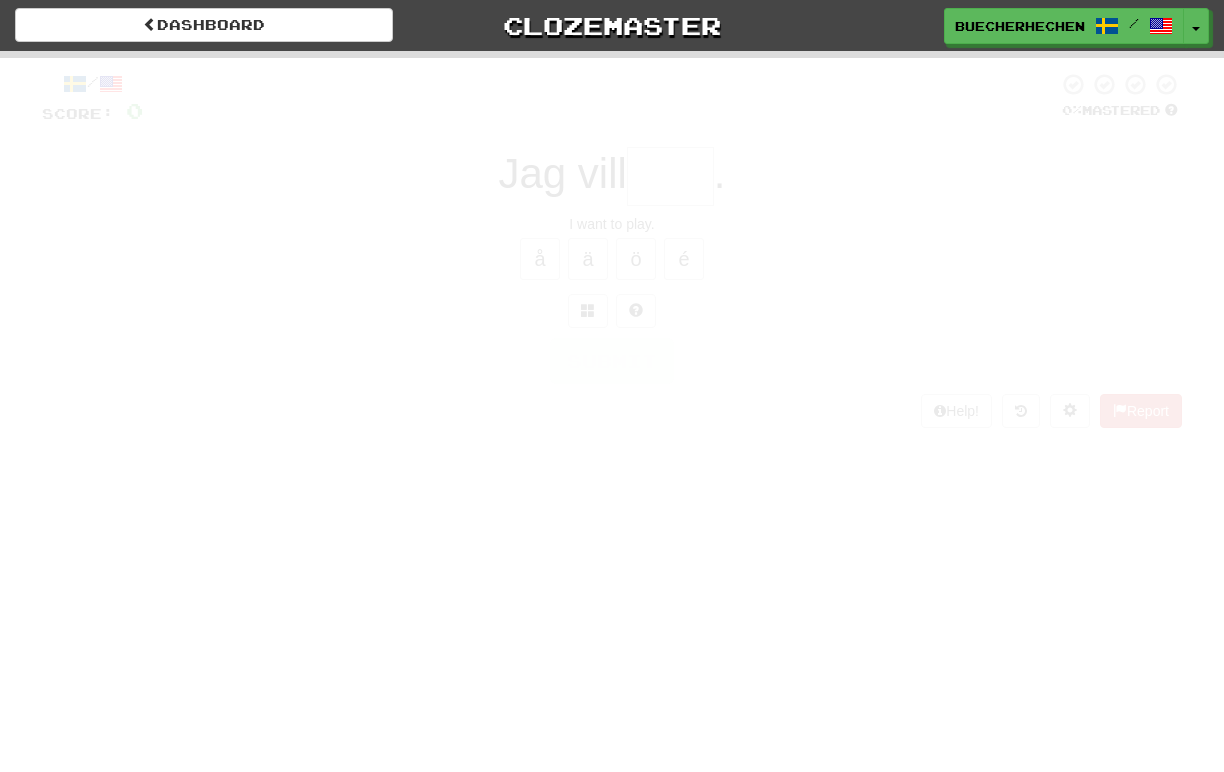 scroll, scrollTop: 0, scrollLeft: 0, axis: both 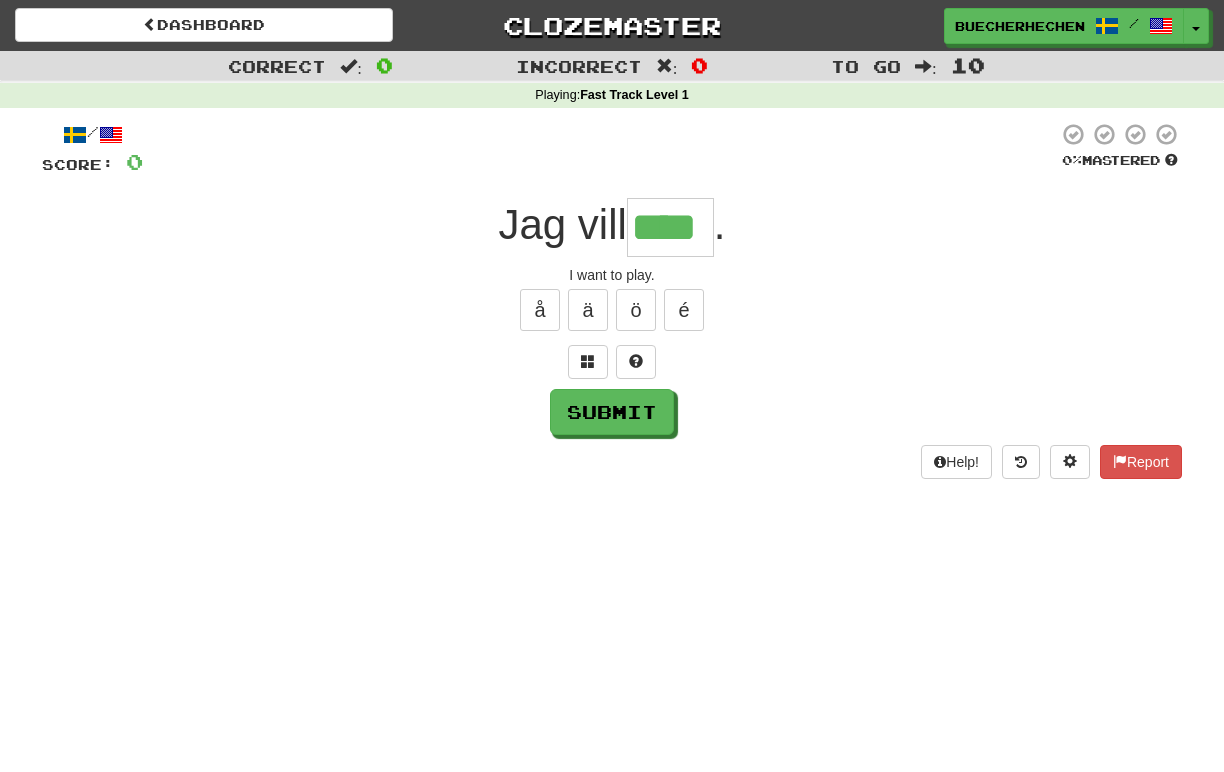 type on "****" 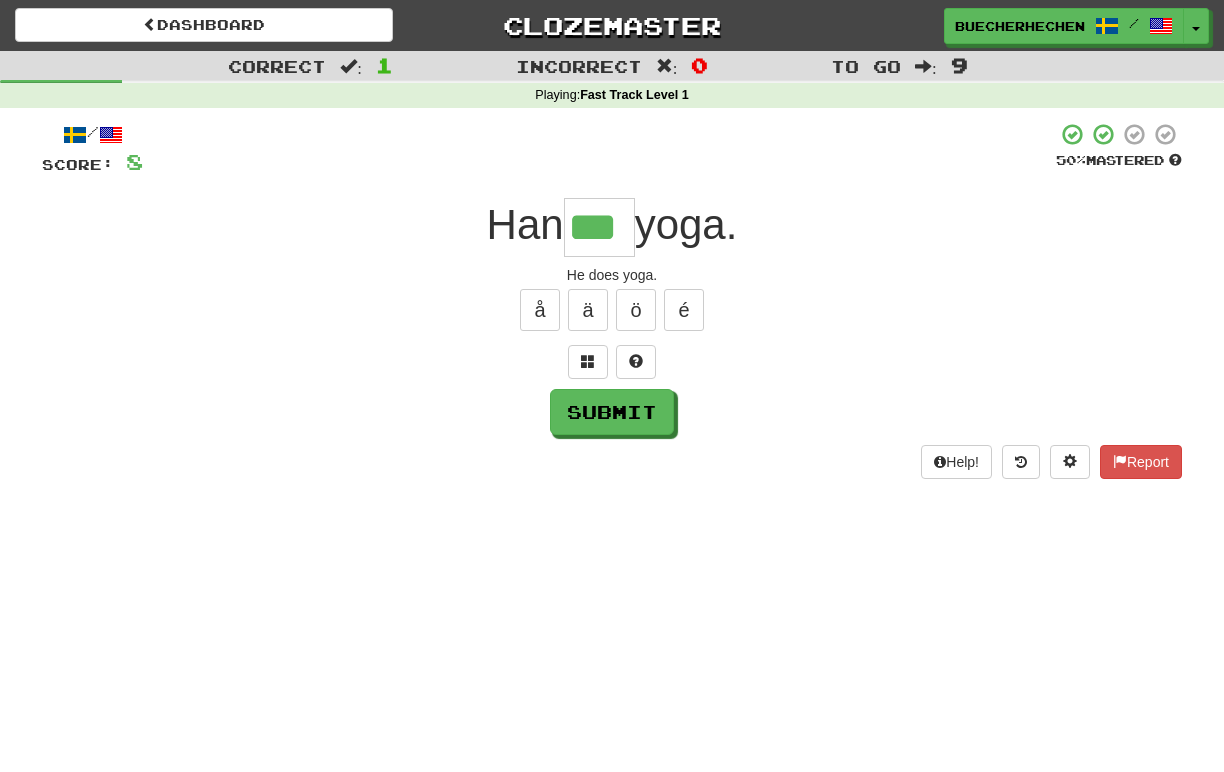 type on "***" 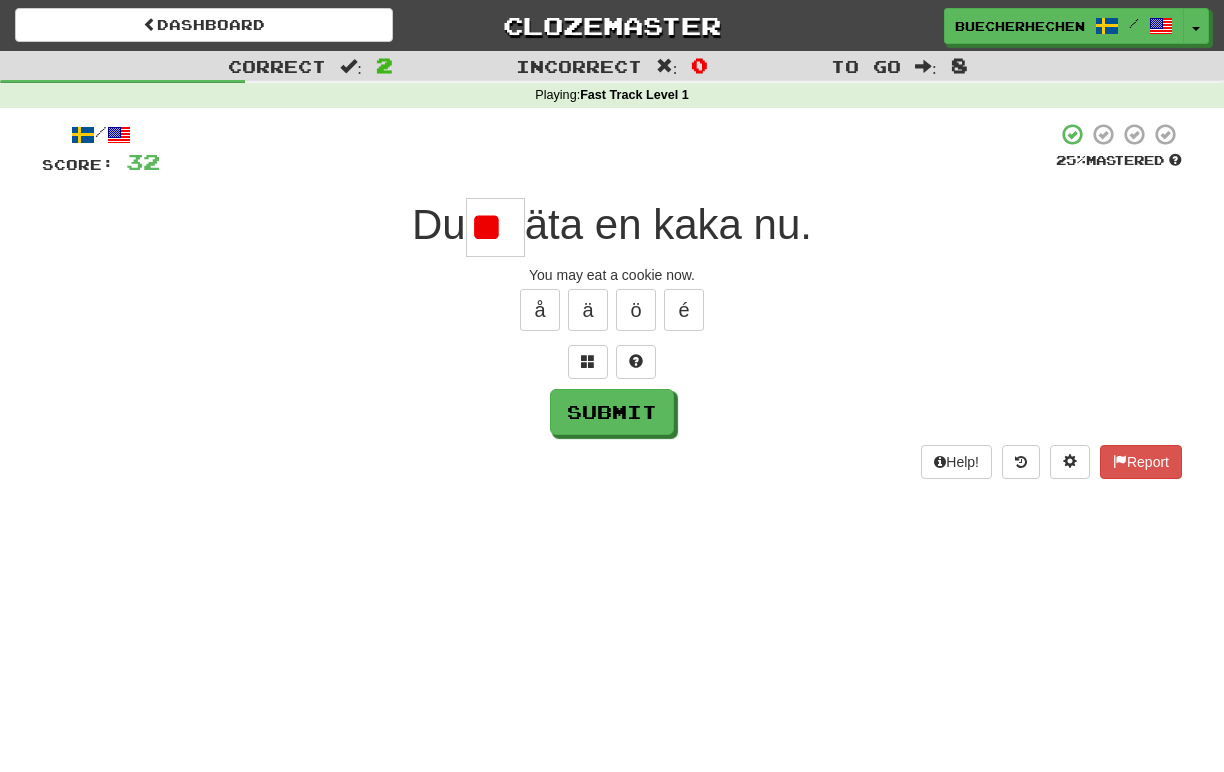 type on "*" 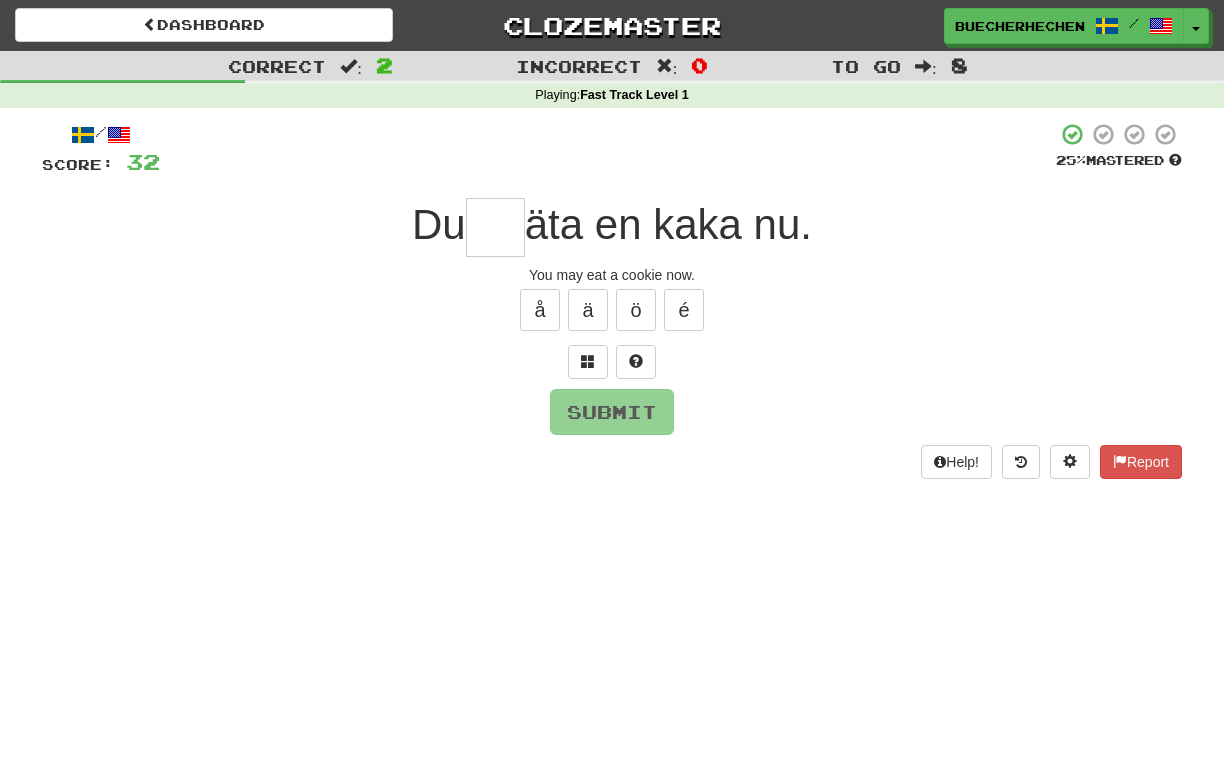 type on "*" 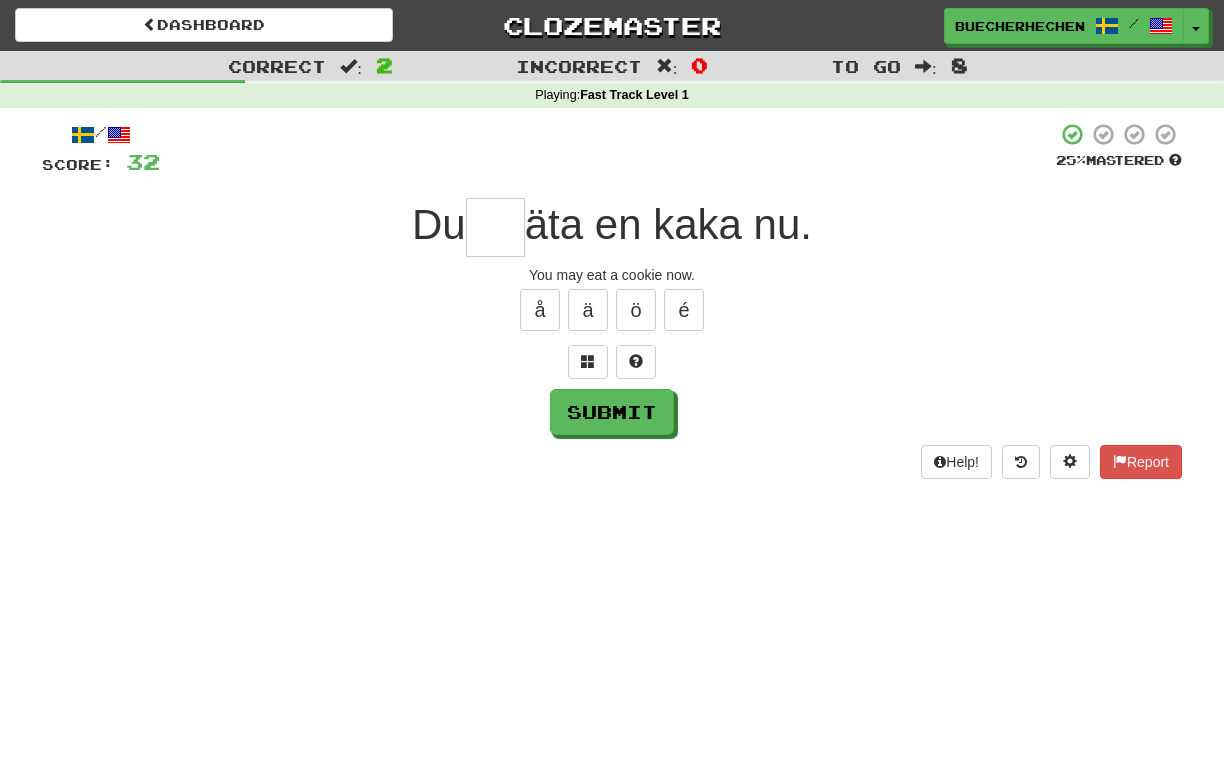 type on "*" 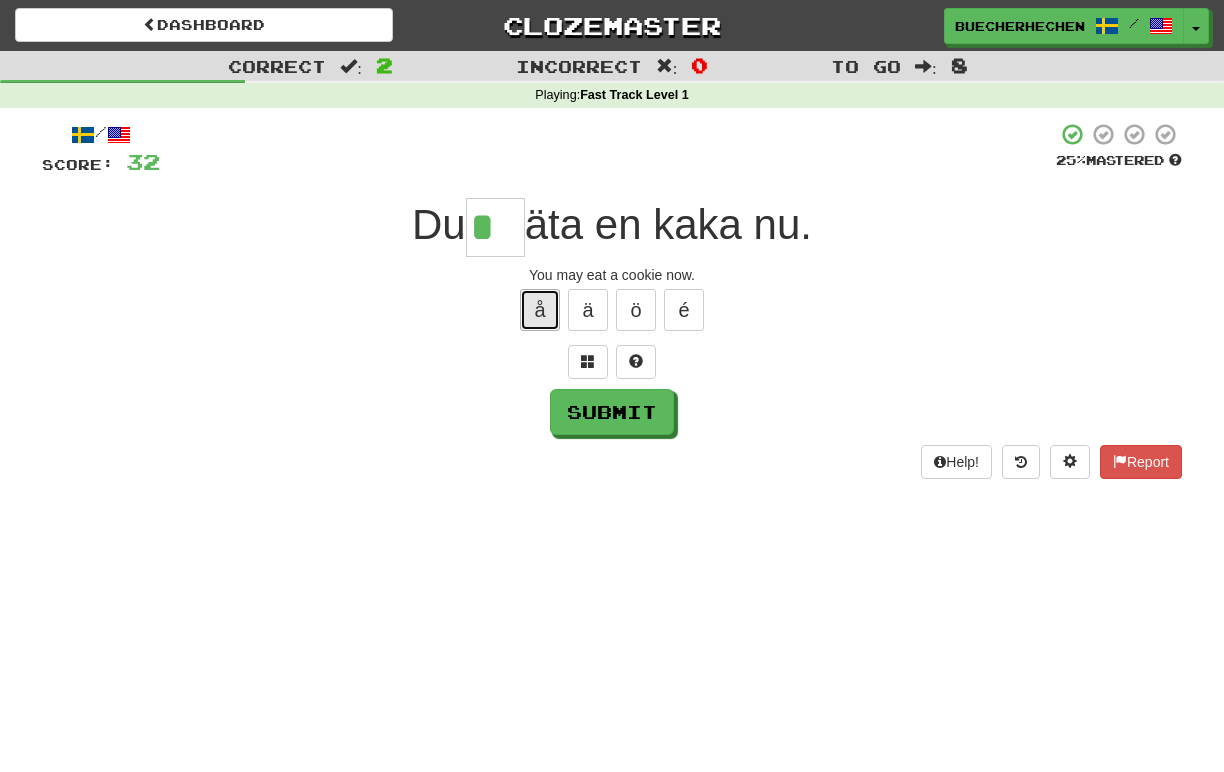 click on "å" at bounding box center [540, 310] 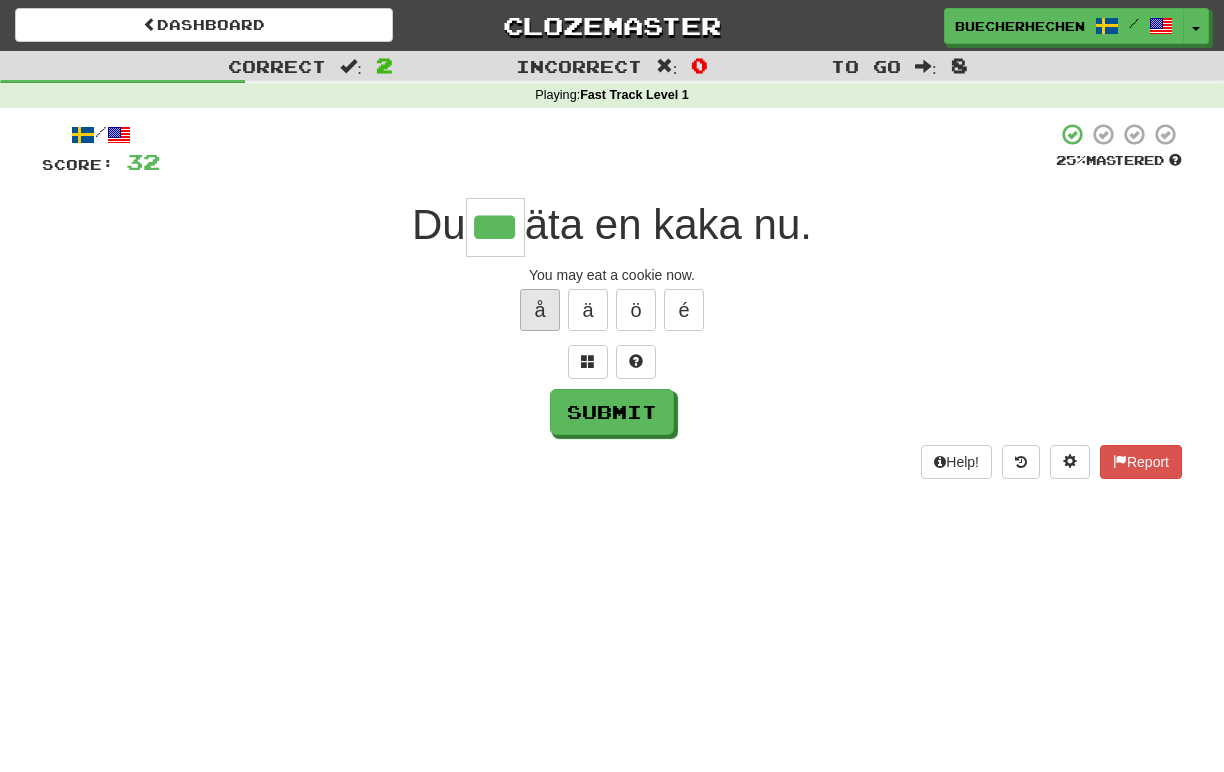 type on "***" 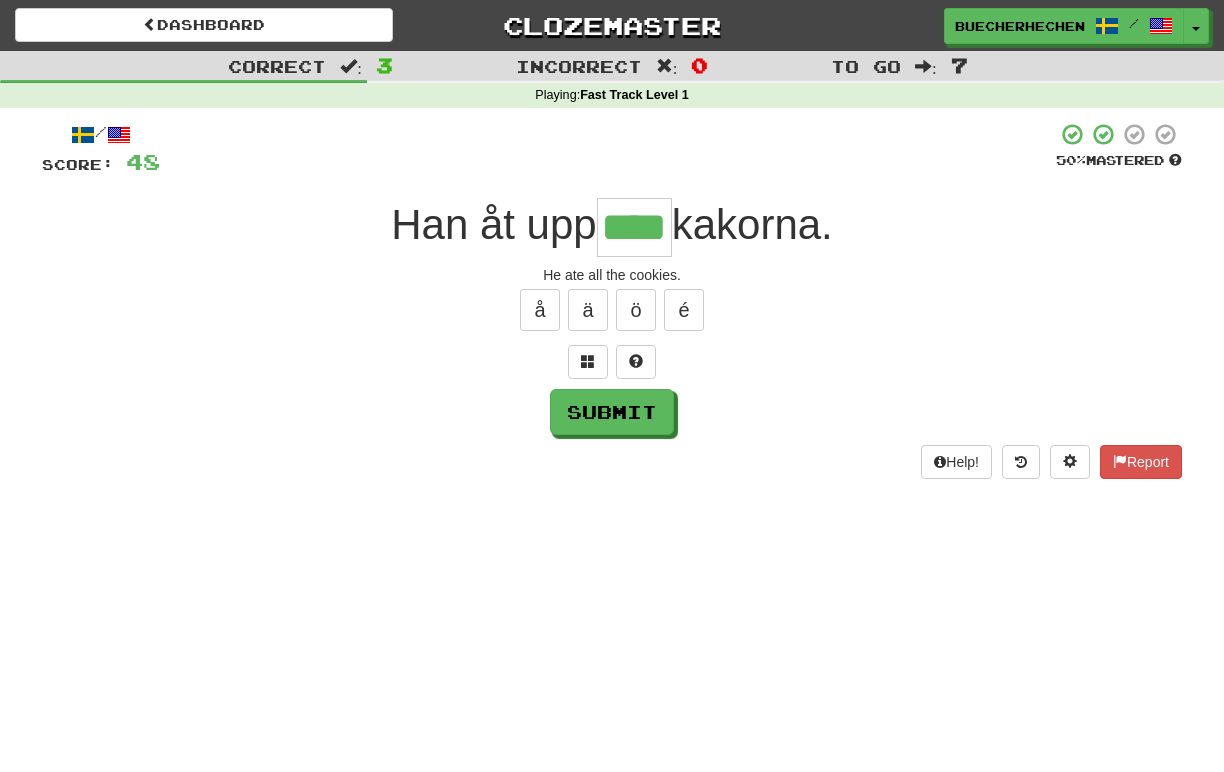 type on "****" 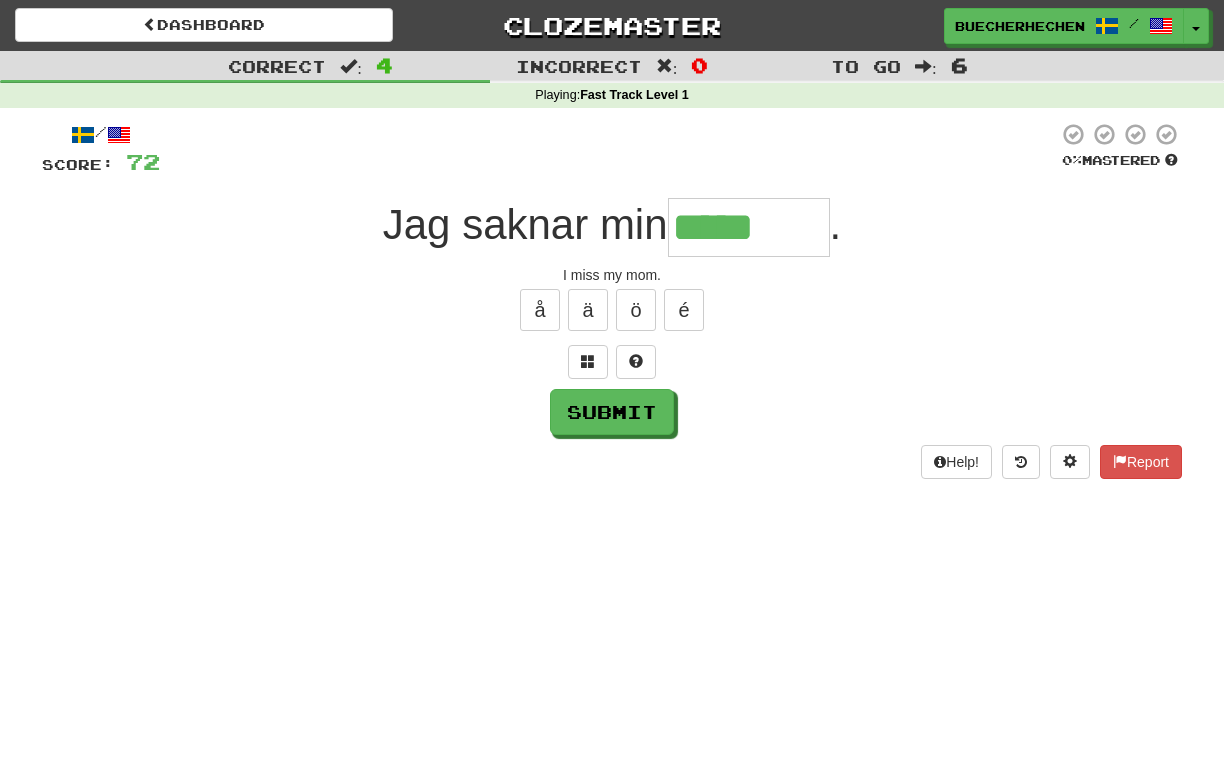type on "*****" 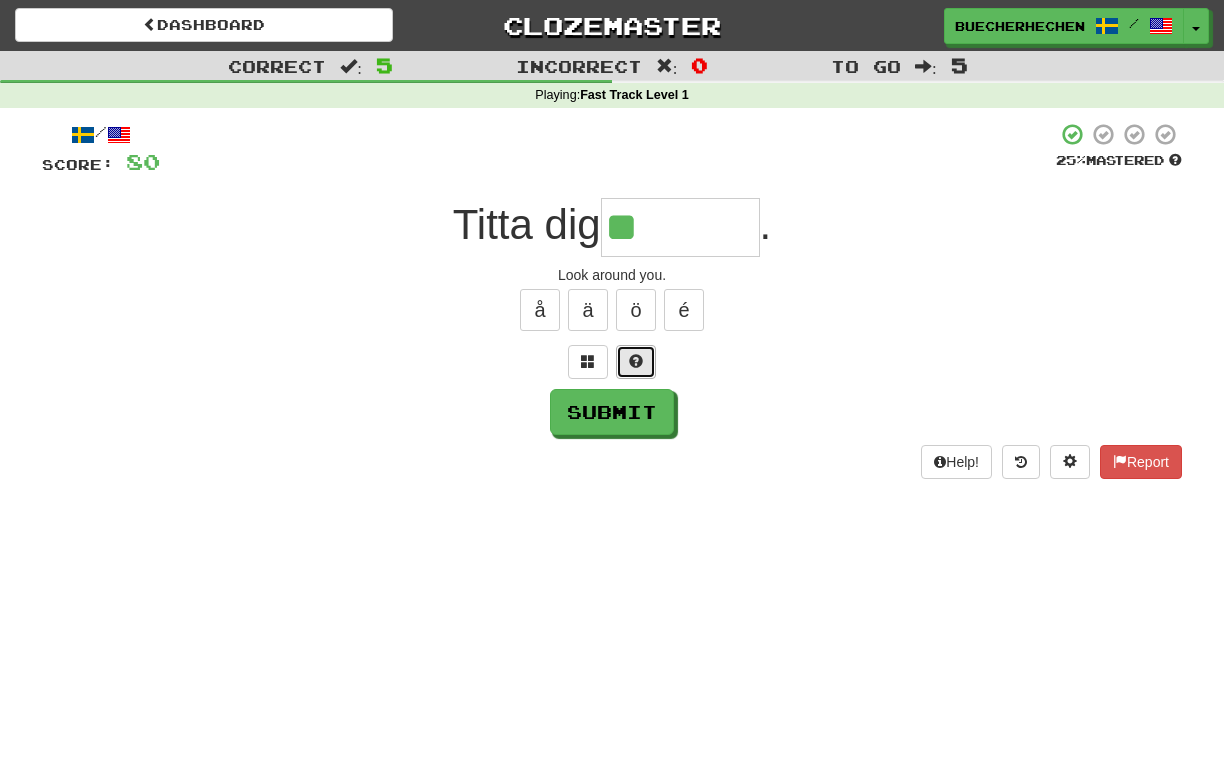click at bounding box center (636, 362) 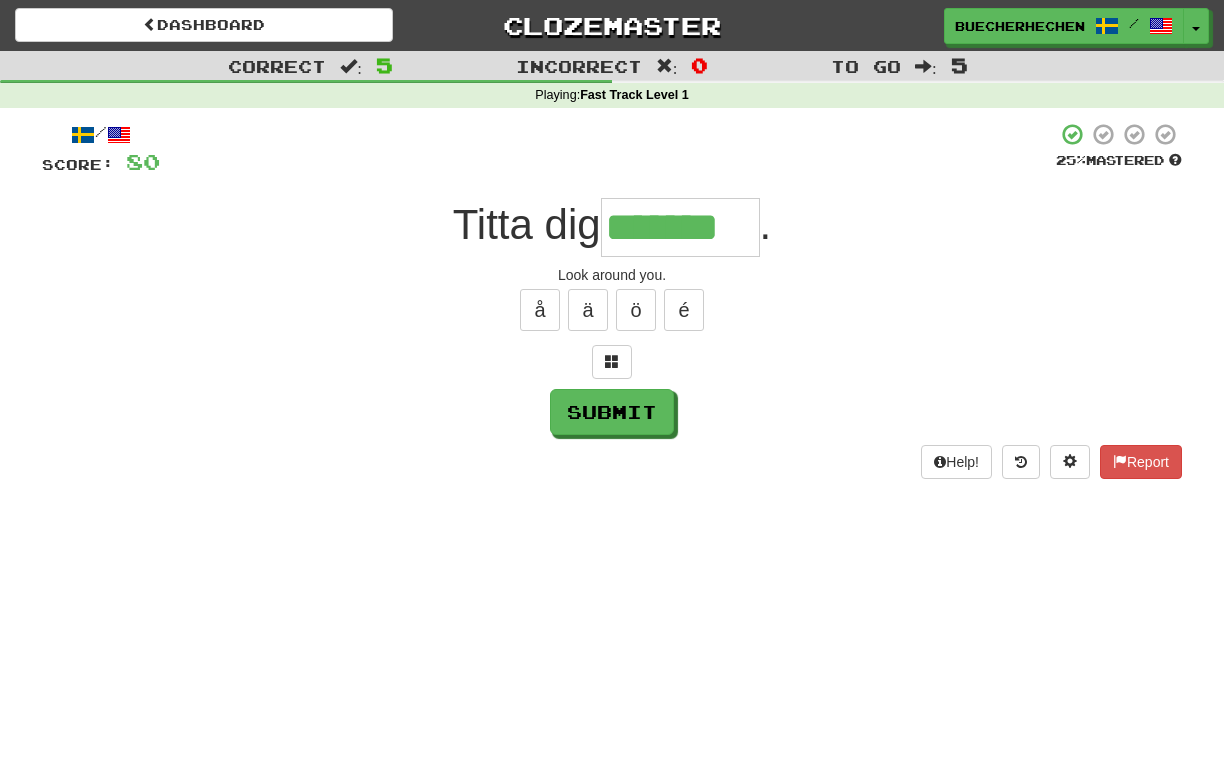 type on "*******" 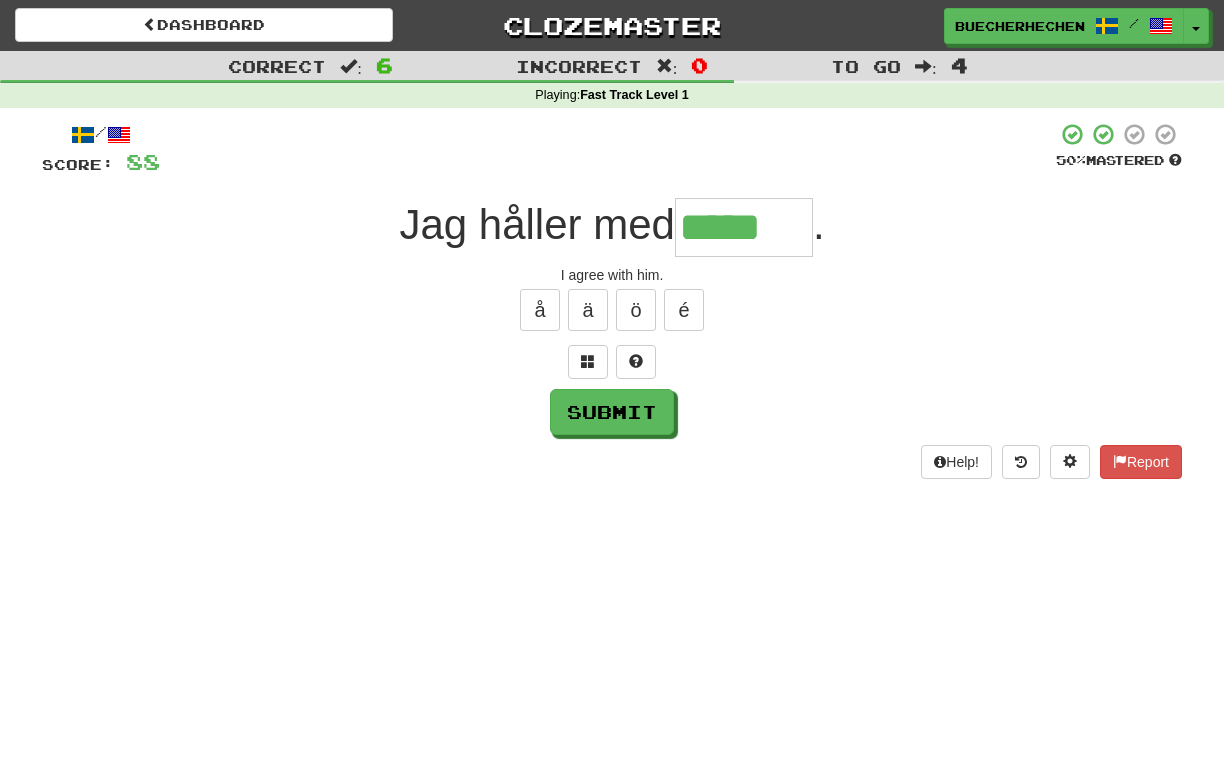 type on "*****" 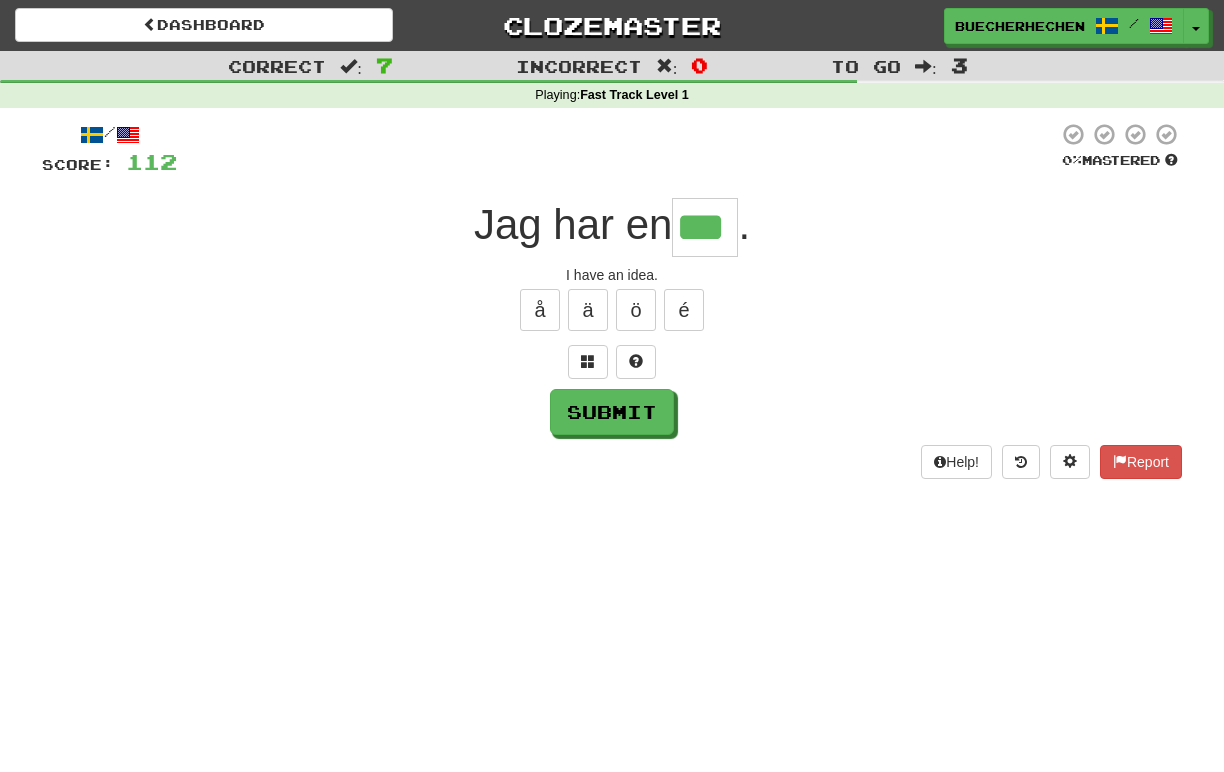 type on "***" 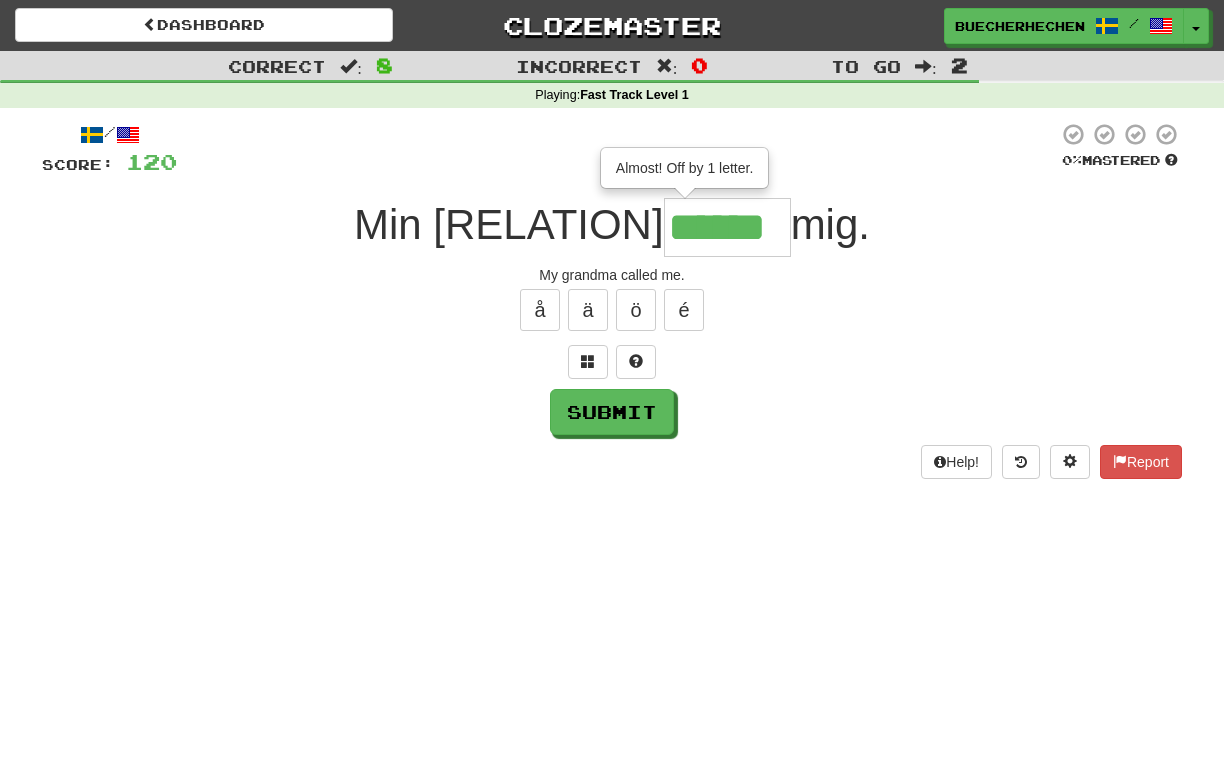 type on "******" 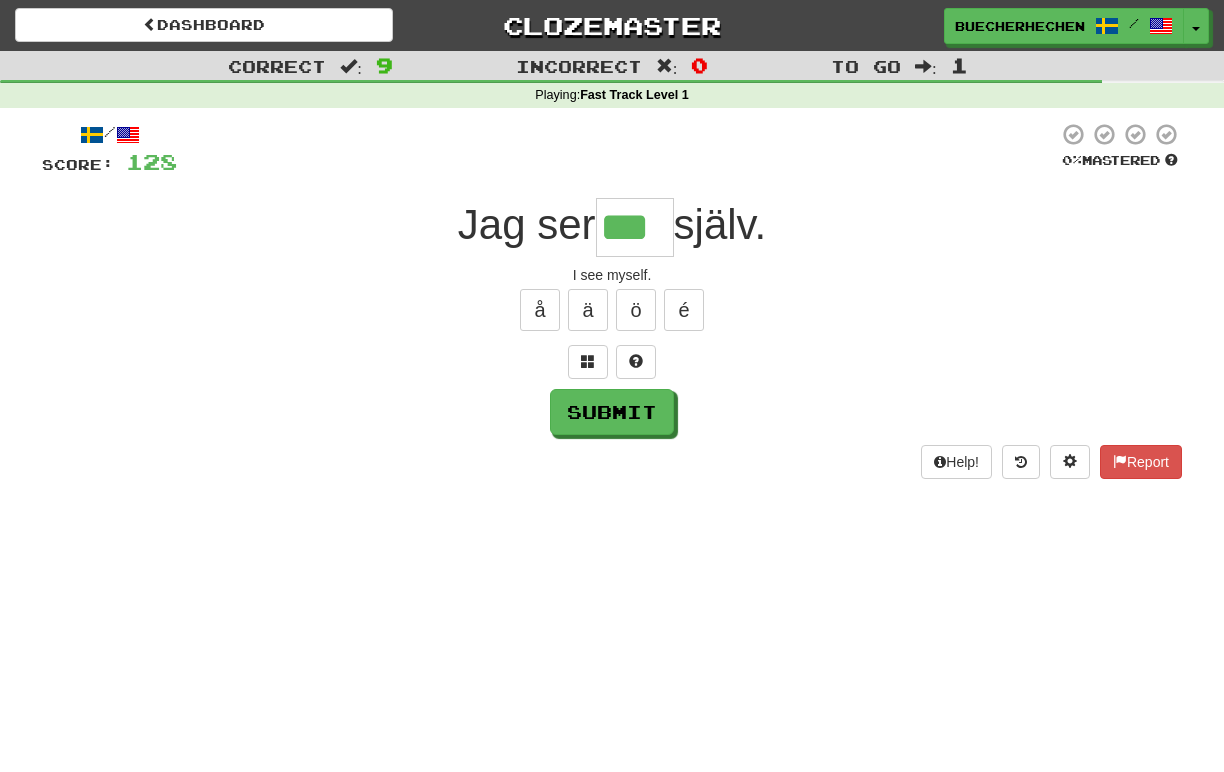 type on "***" 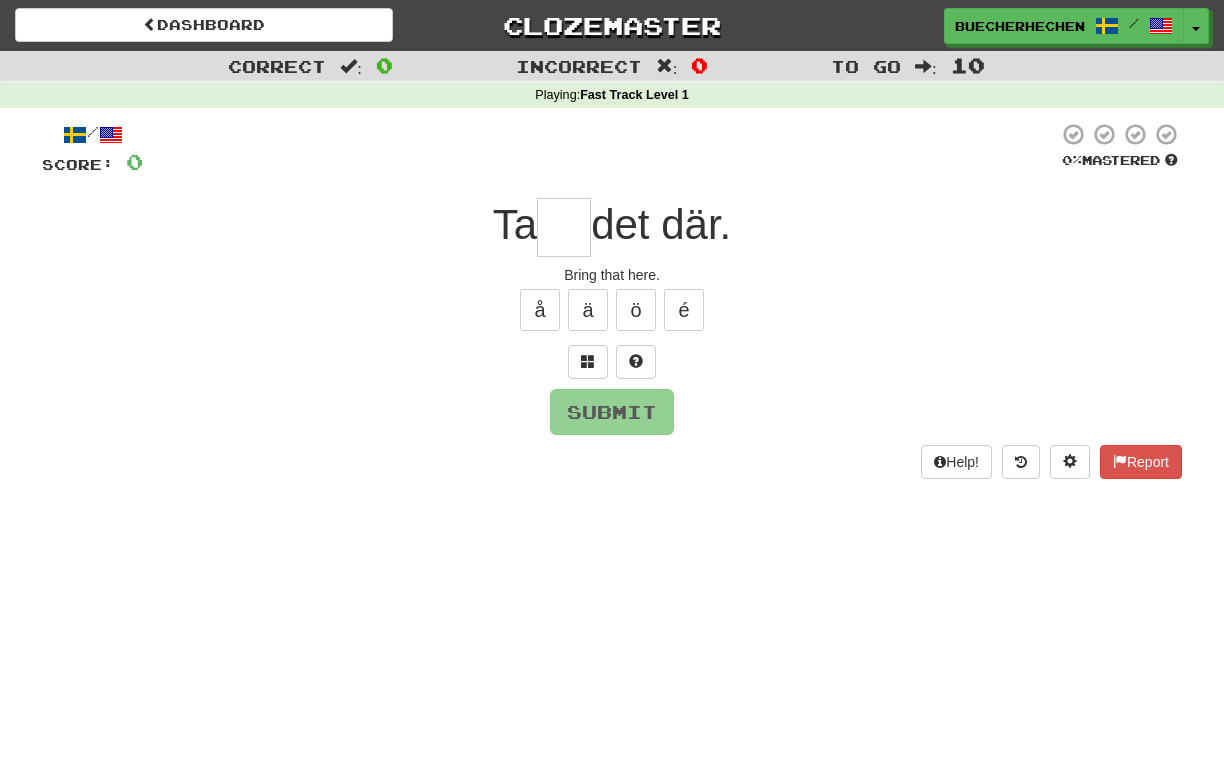 type on "*" 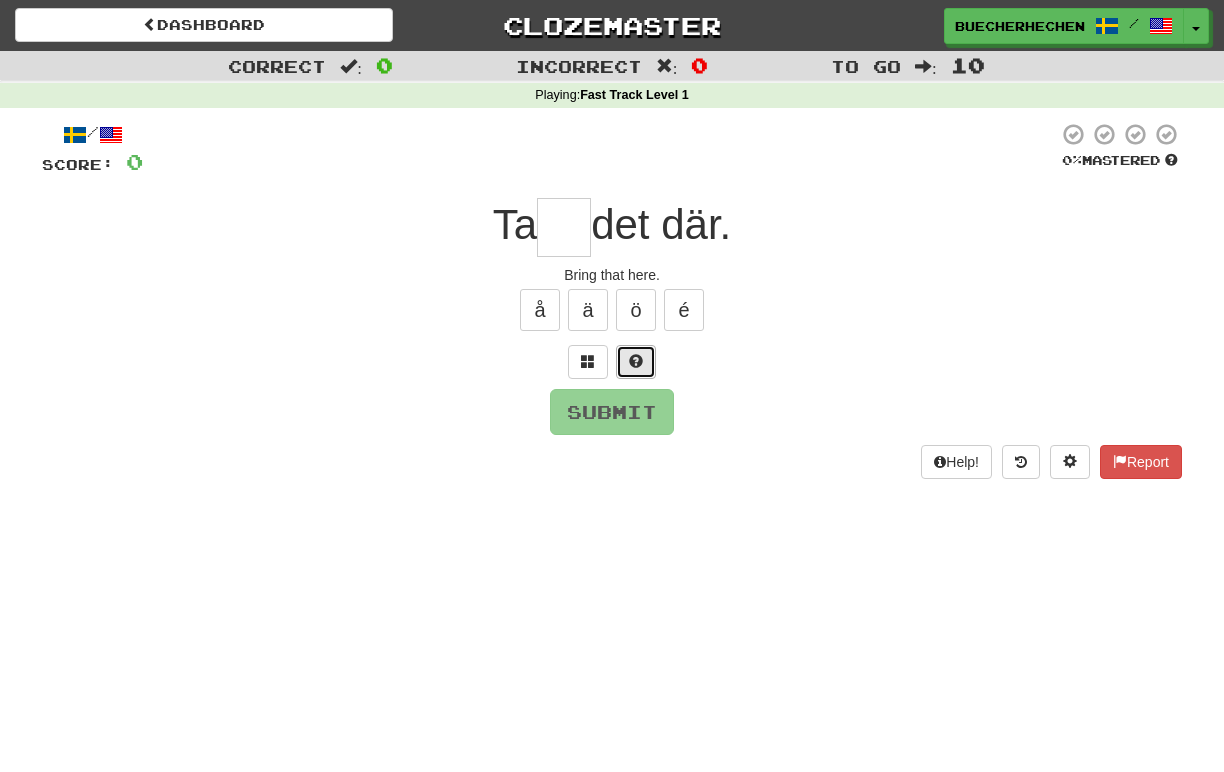 click at bounding box center [636, 361] 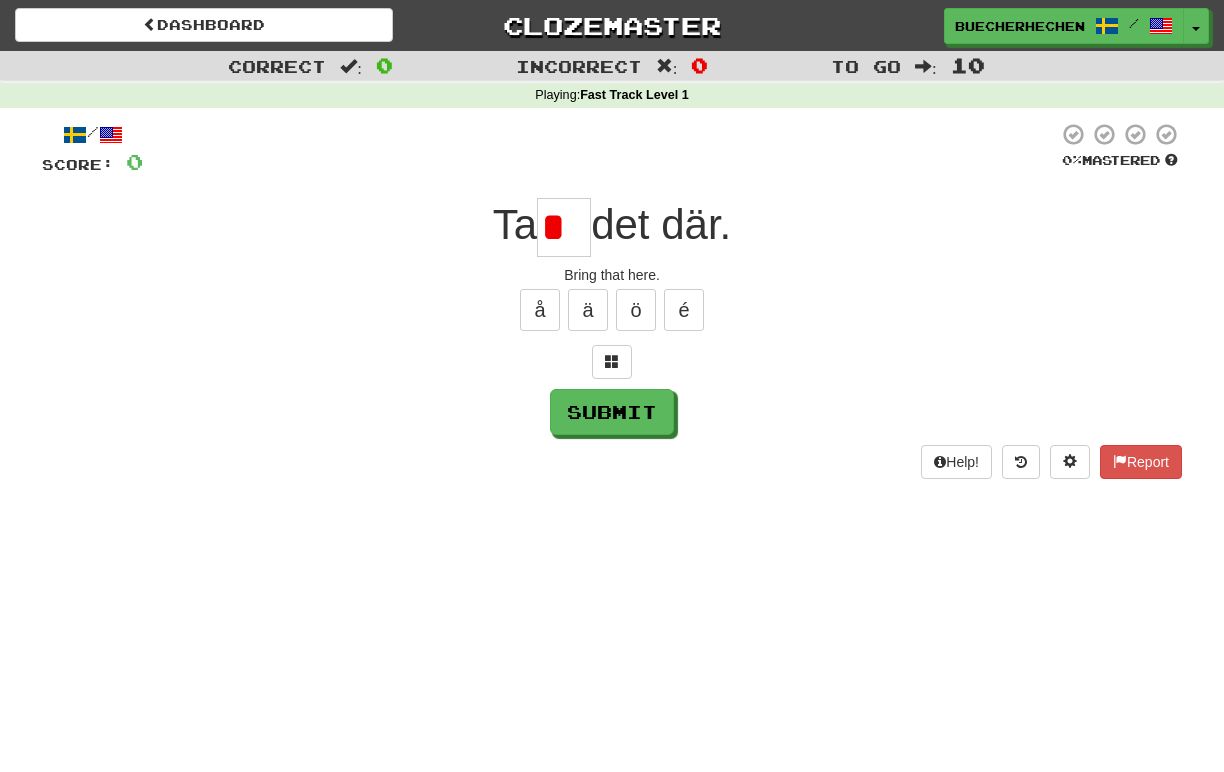 scroll, scrollTop: 0, scrollLeft: 0, axis: both 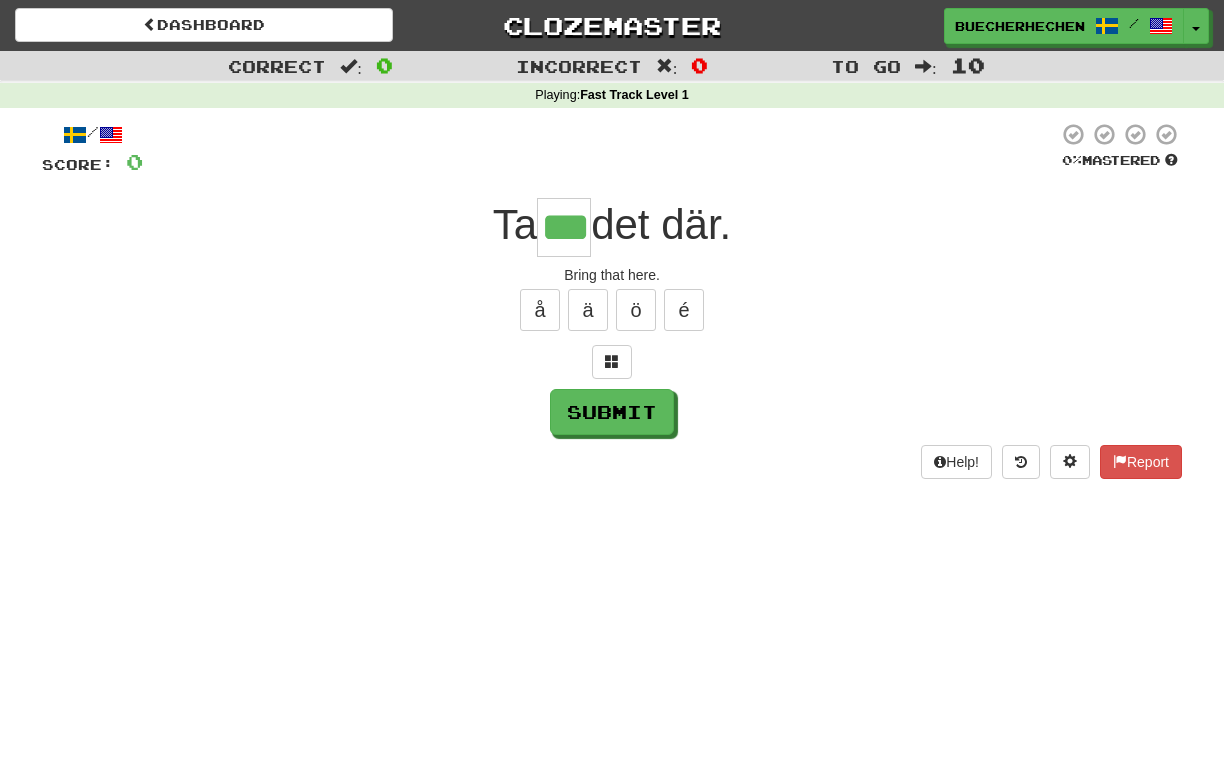 type on "***" 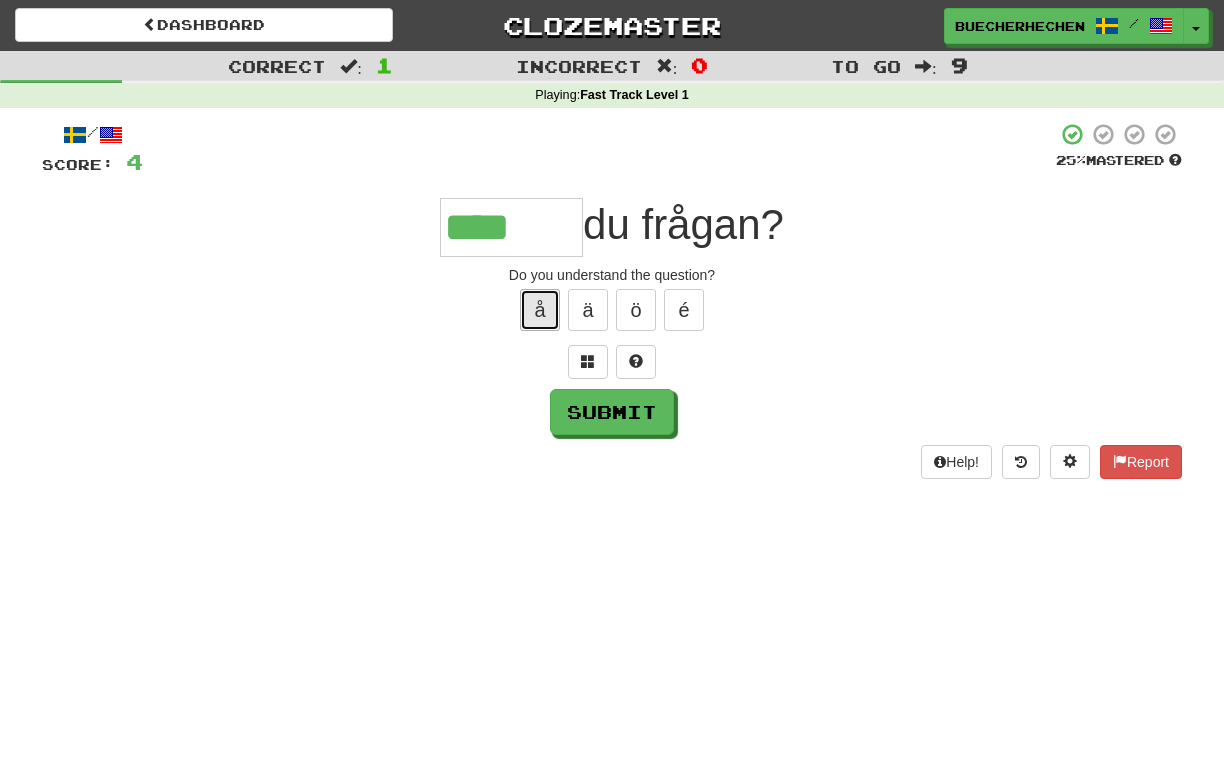 click on "å" at bounding box center [540, 310] 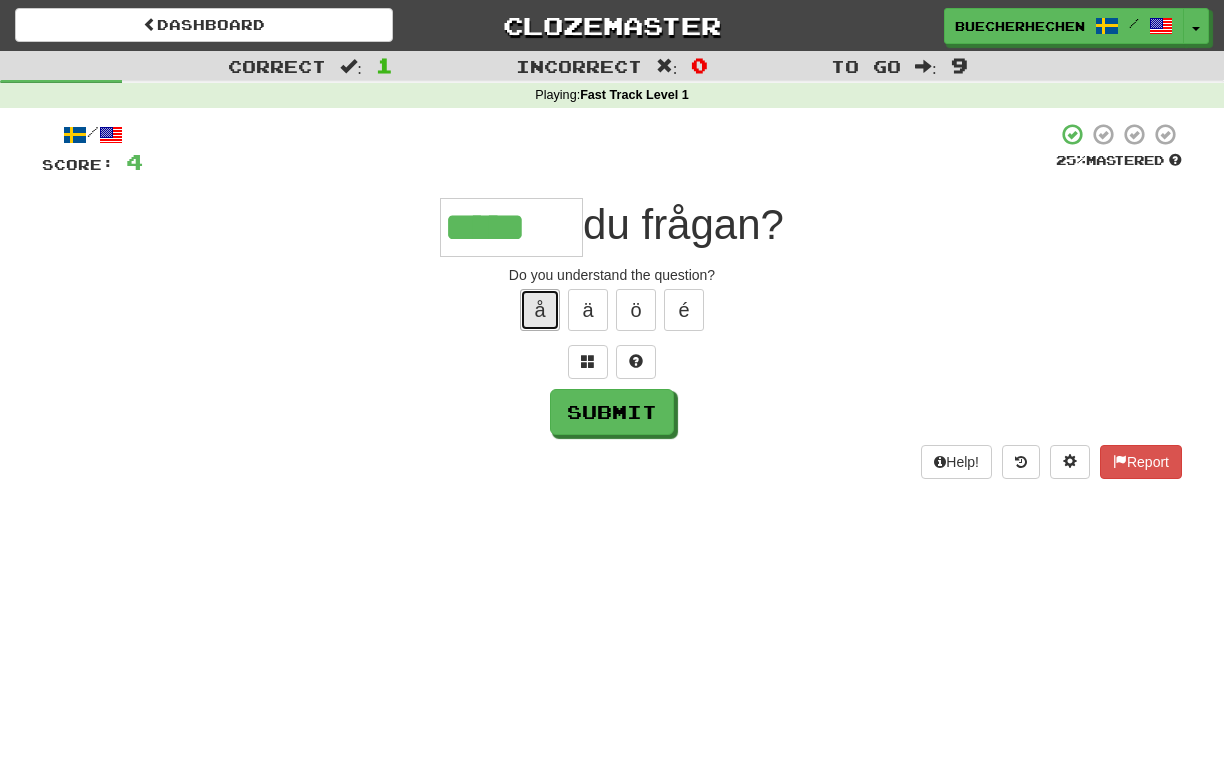 click on "å" at bounding box center [540, 310] 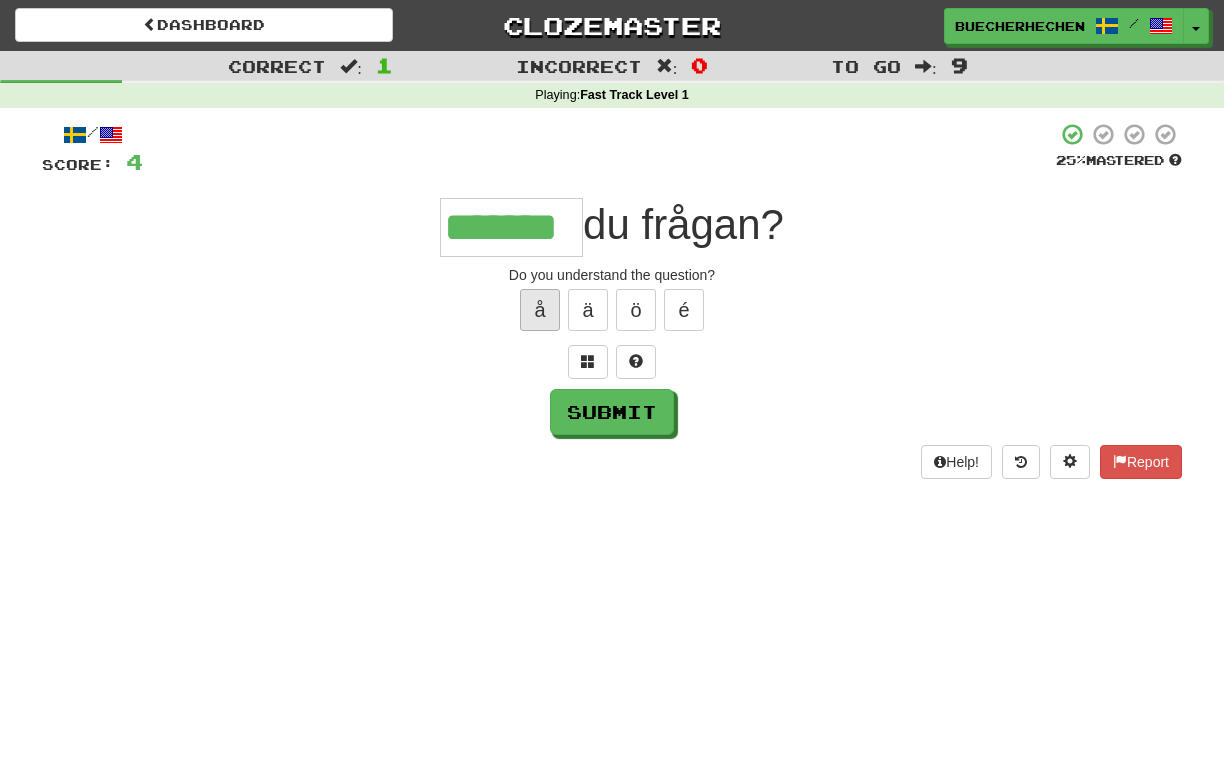 type on "*******" 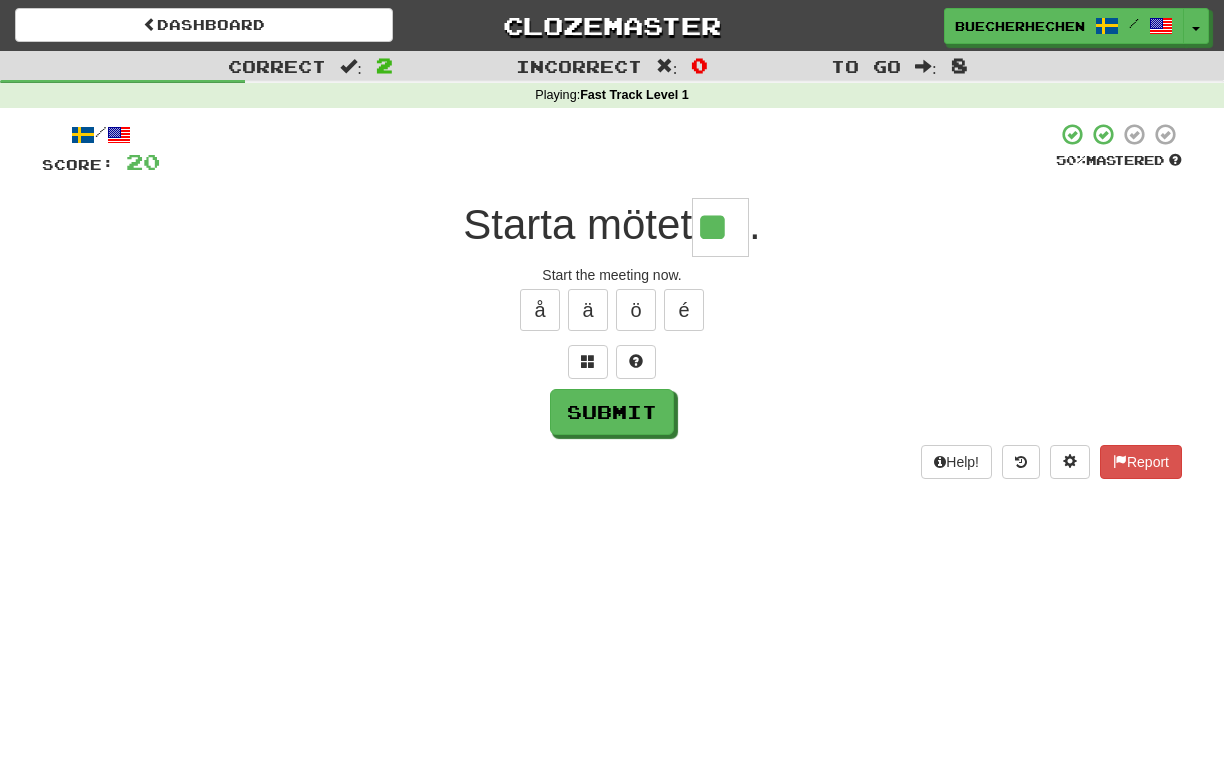 type on "**" 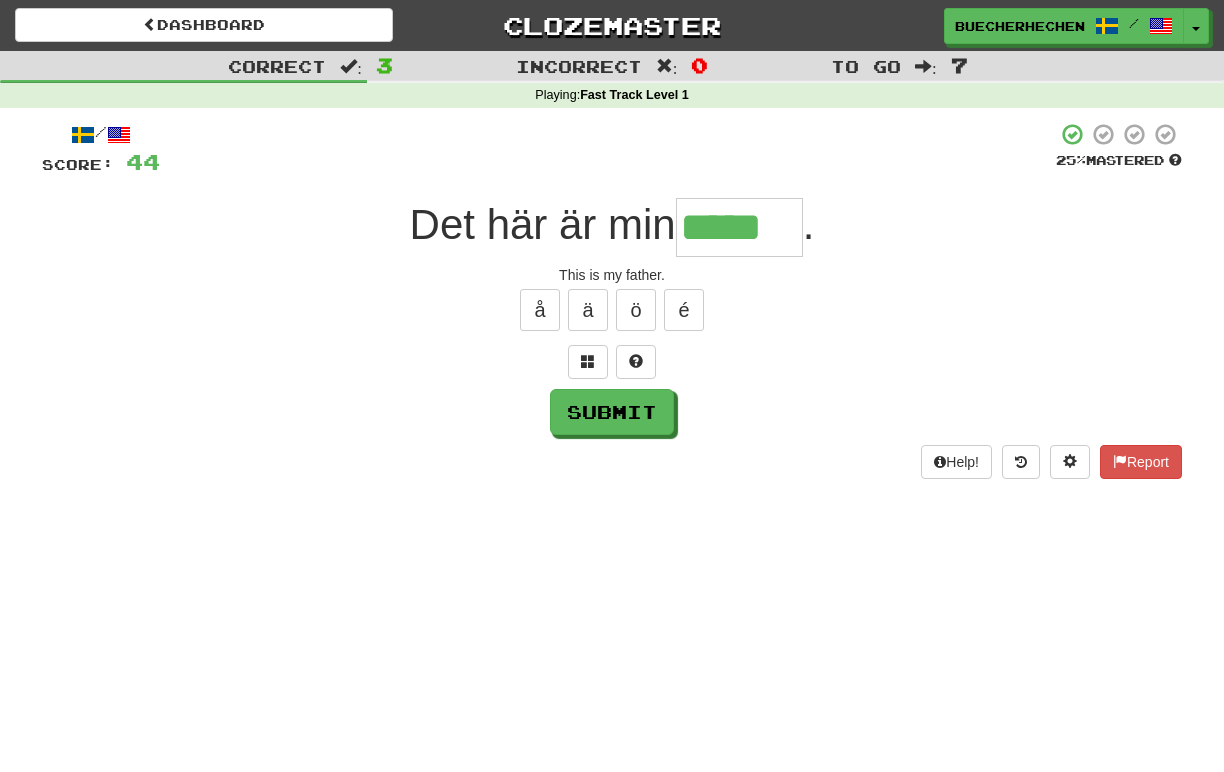 type on "*****" 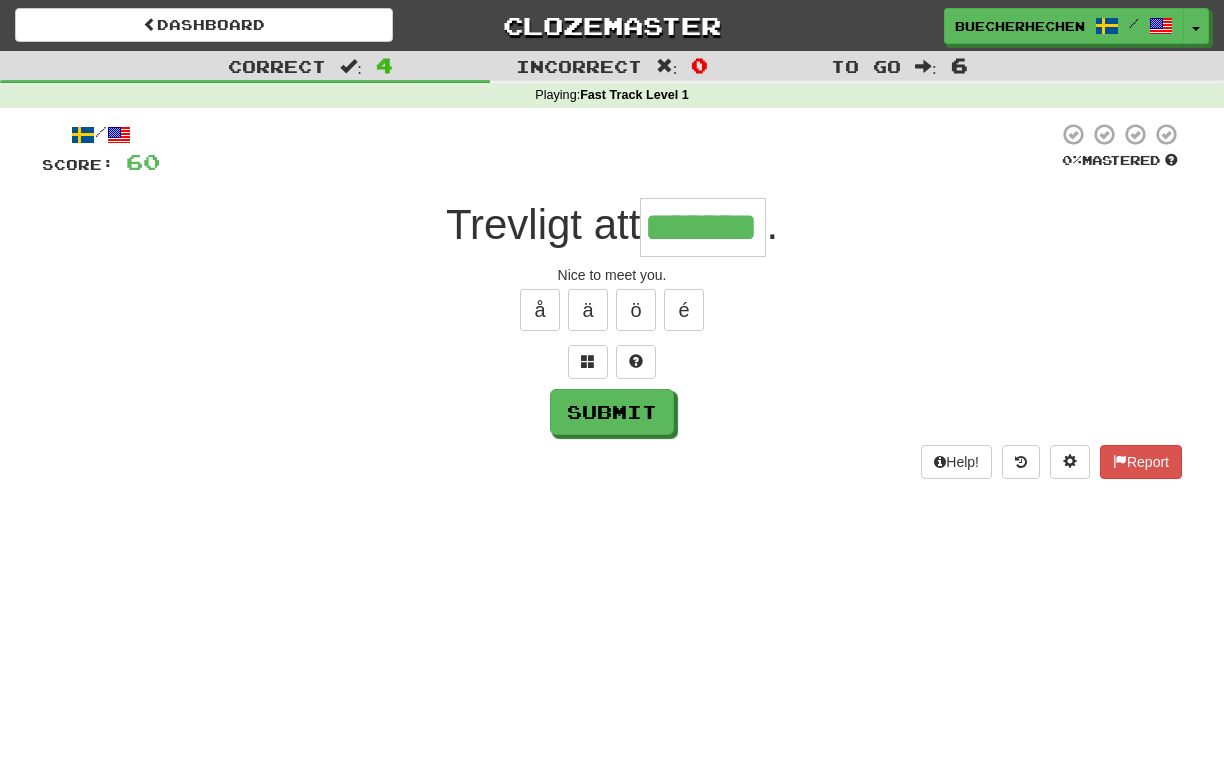 type on "*******" 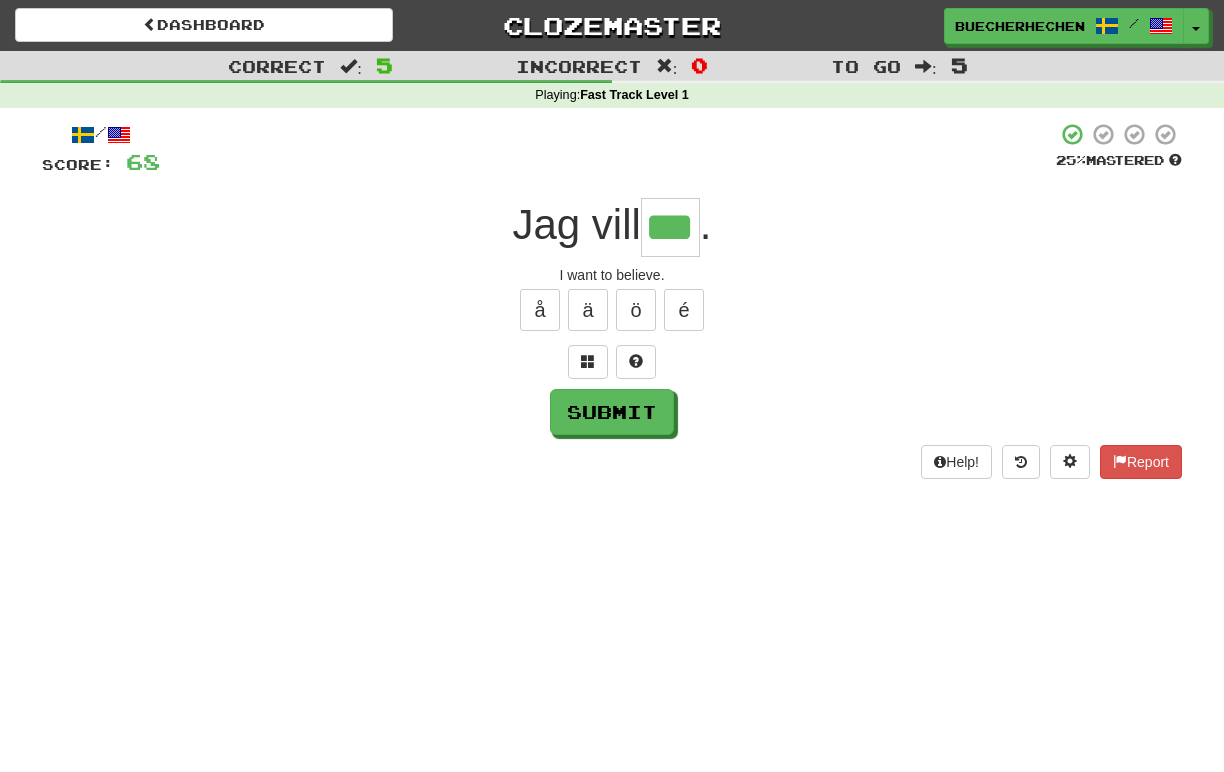 type on "***" 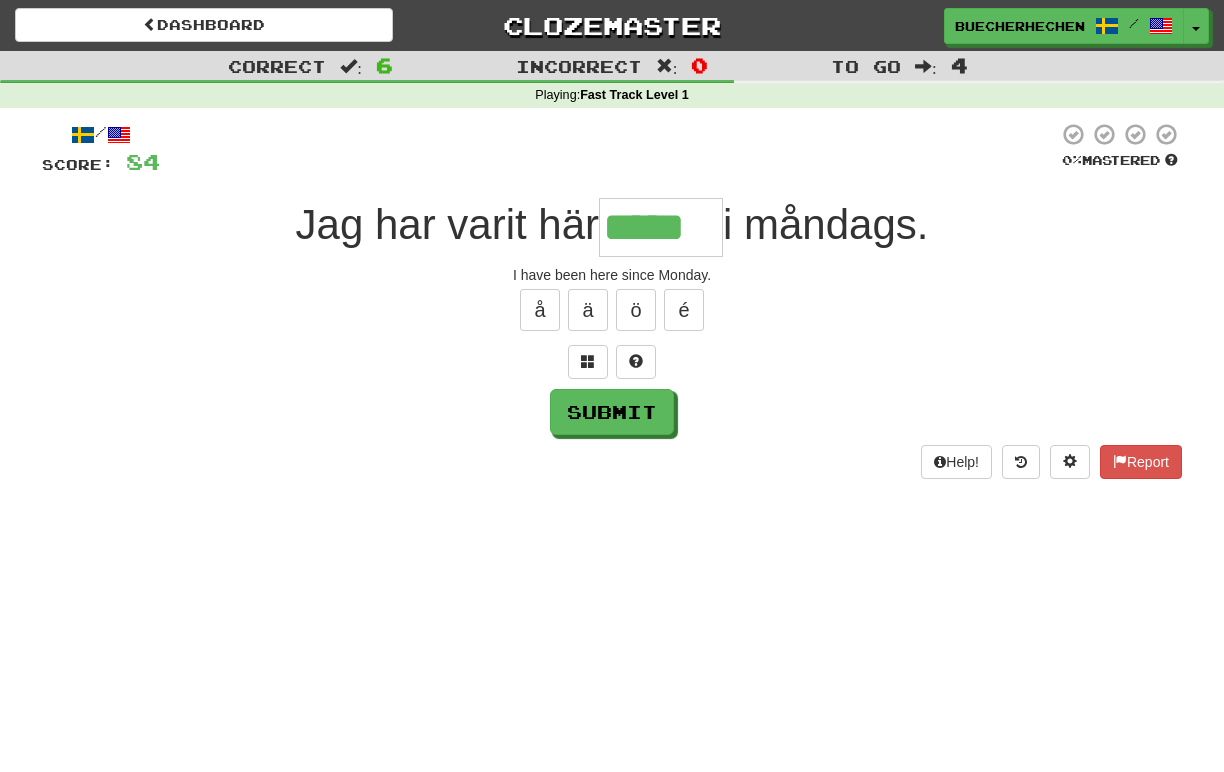 type on "*****" 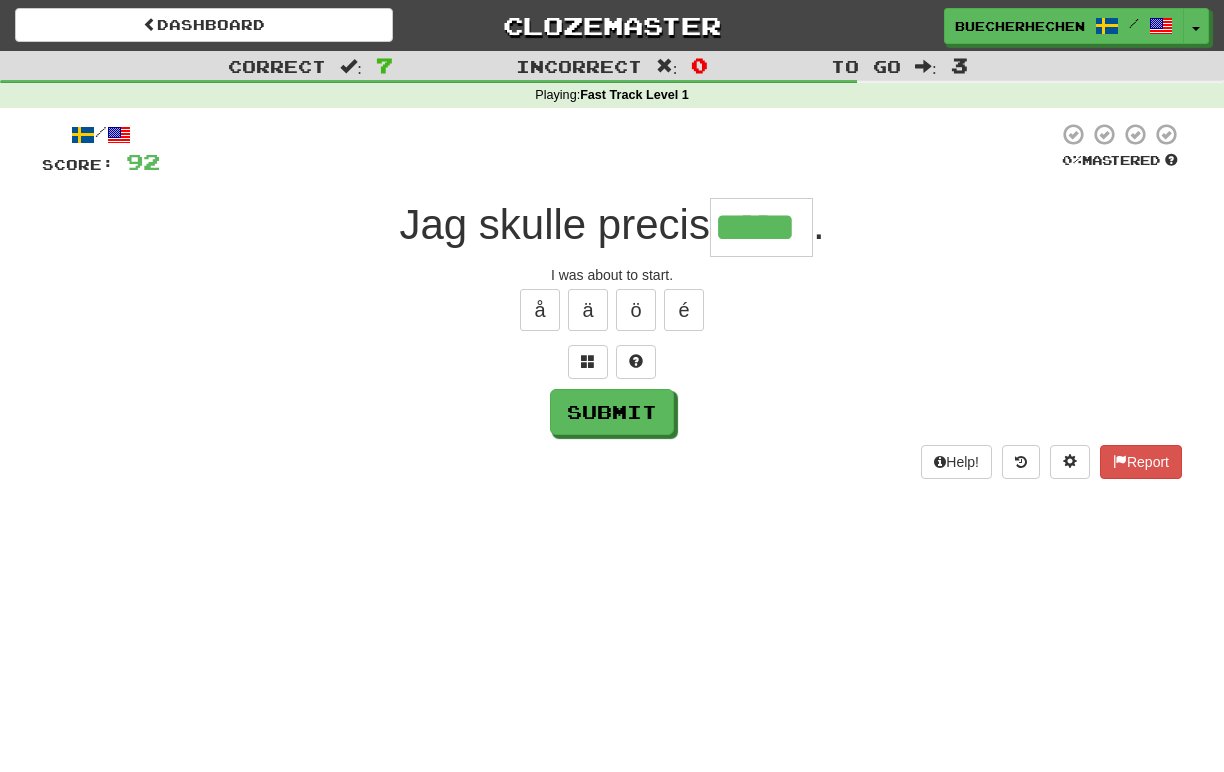 type on "*****" 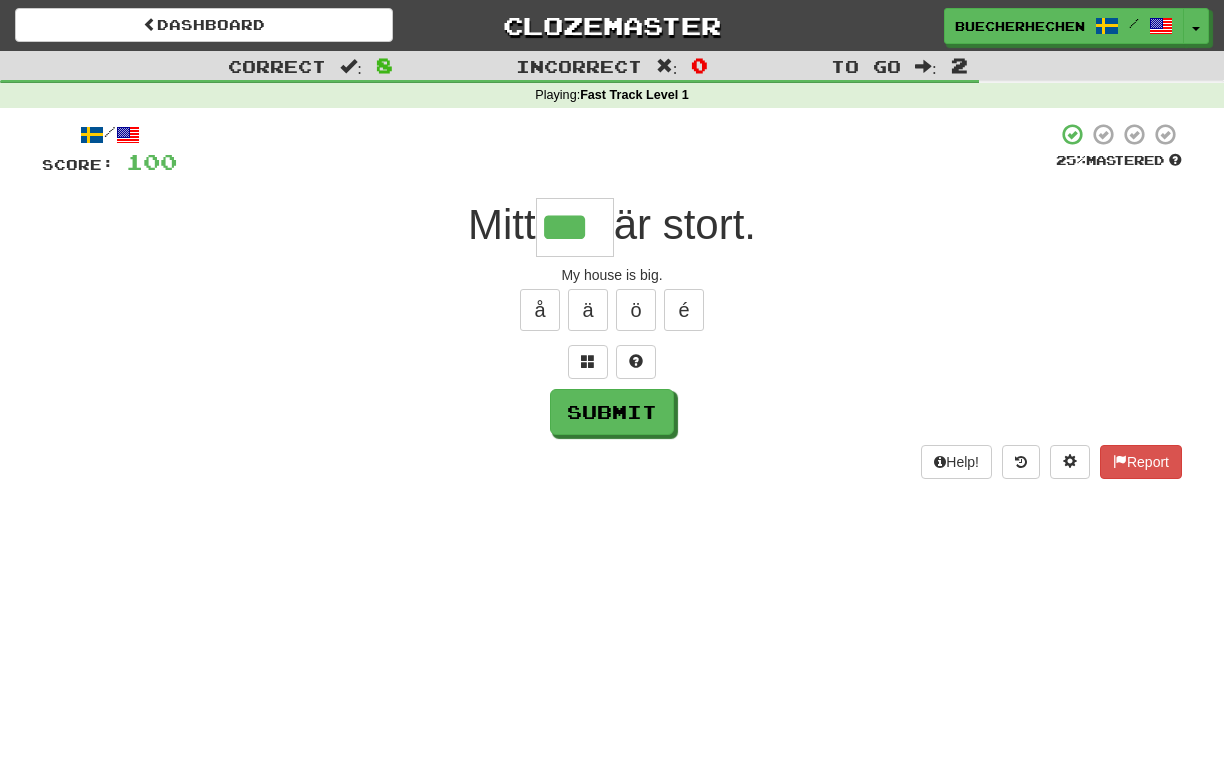 type on "***" 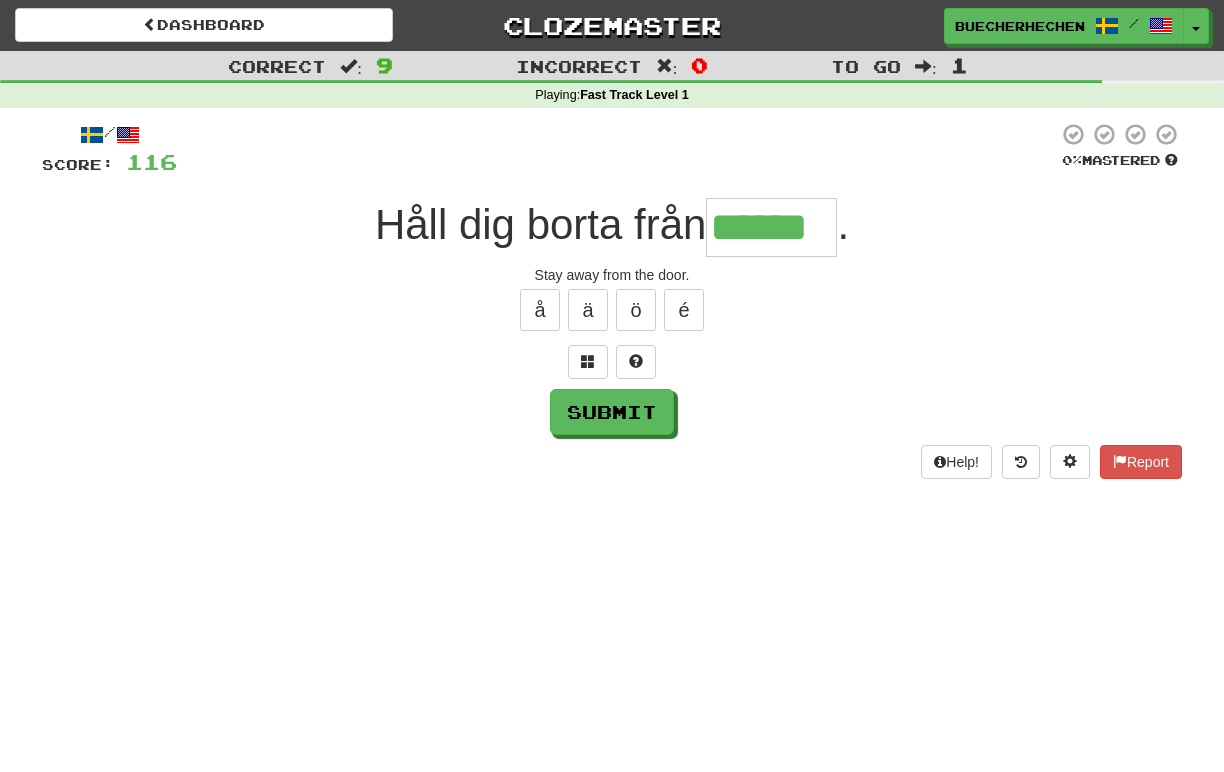 type on "******" 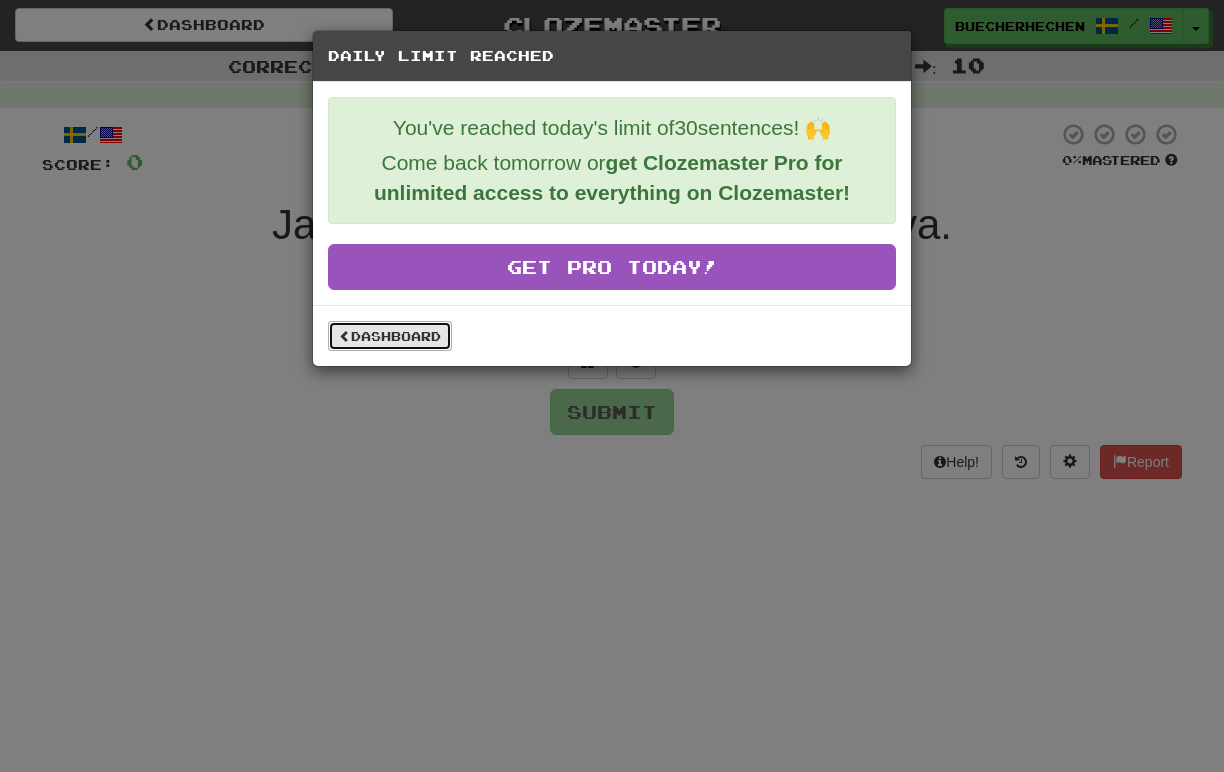click on "Dashboard" at bounding box center (390, 336) 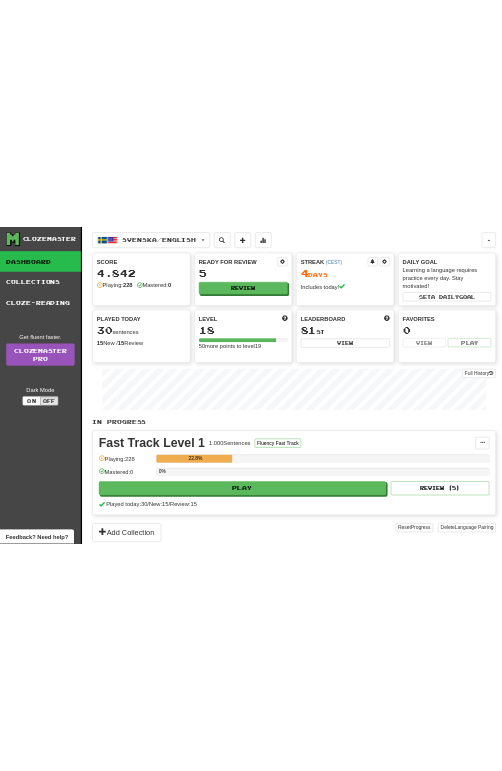 scroll, scrollTop: 0, scrollLeft: 0, axis: both 